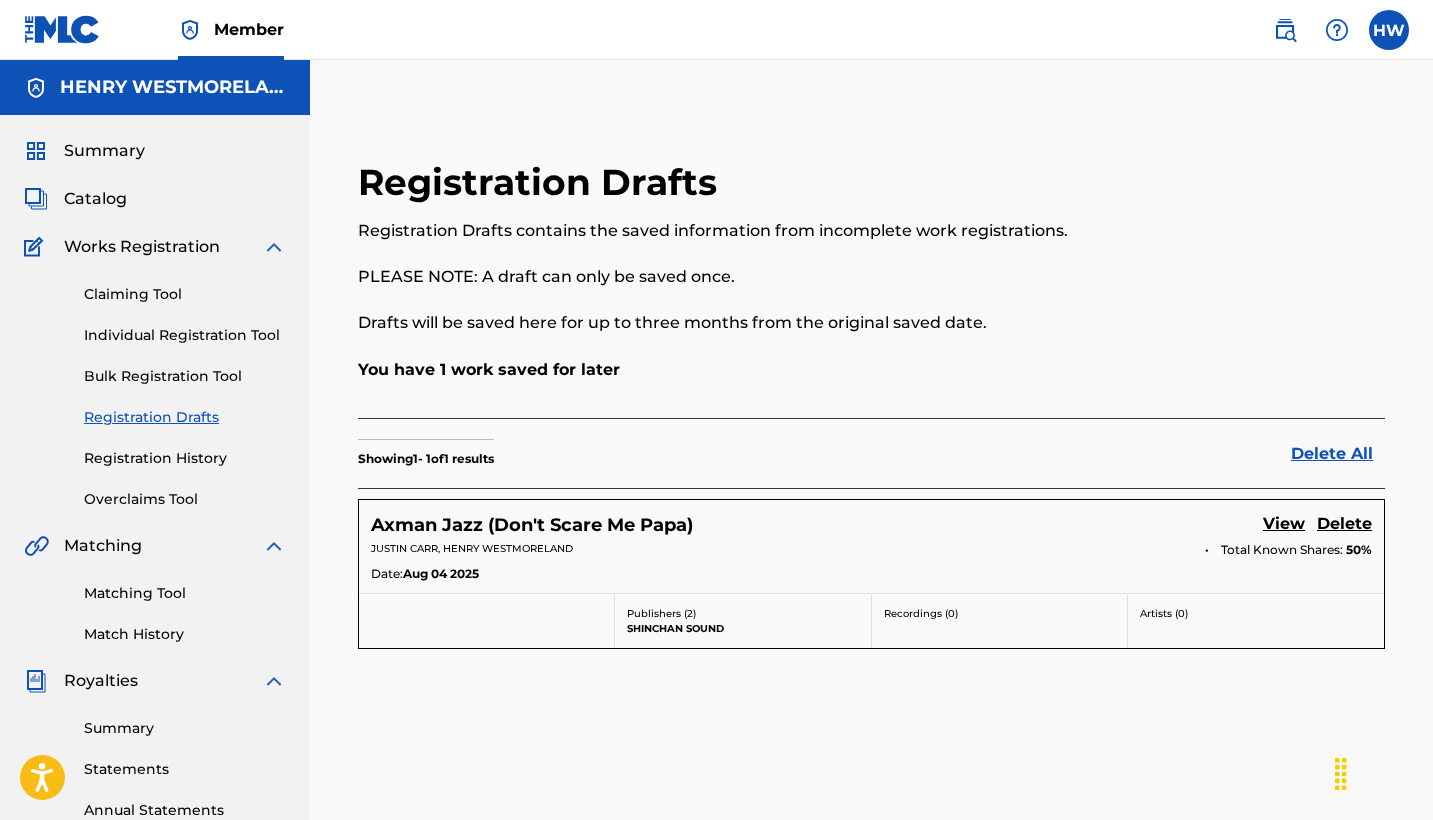 scroll, scrollTop: 0, scrollLeft: 0, axis: both 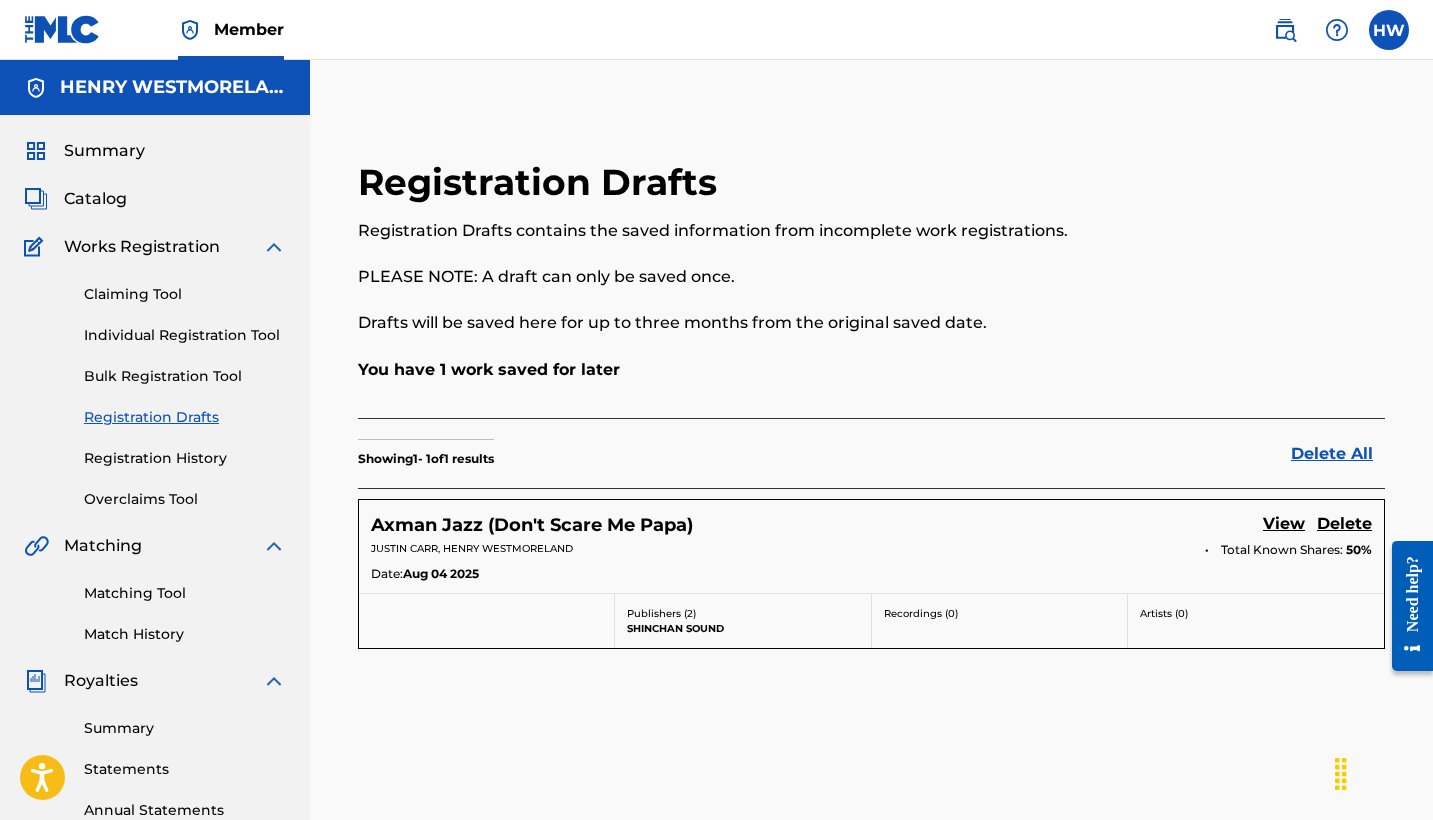 click on "Claiming Tool" at bounding box center (185, 294) 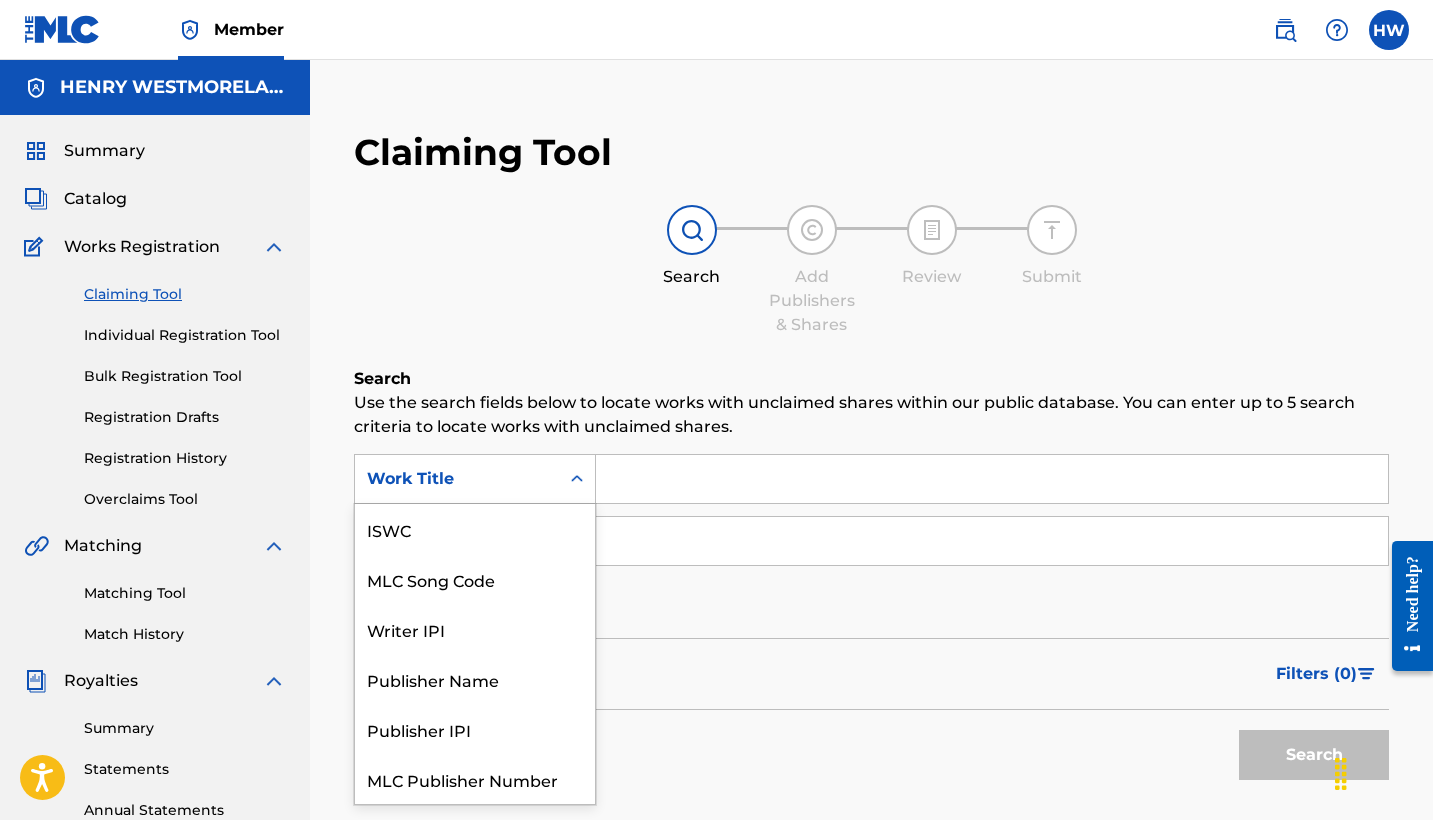 click on "Work Title" at bounding box center (457, 479) 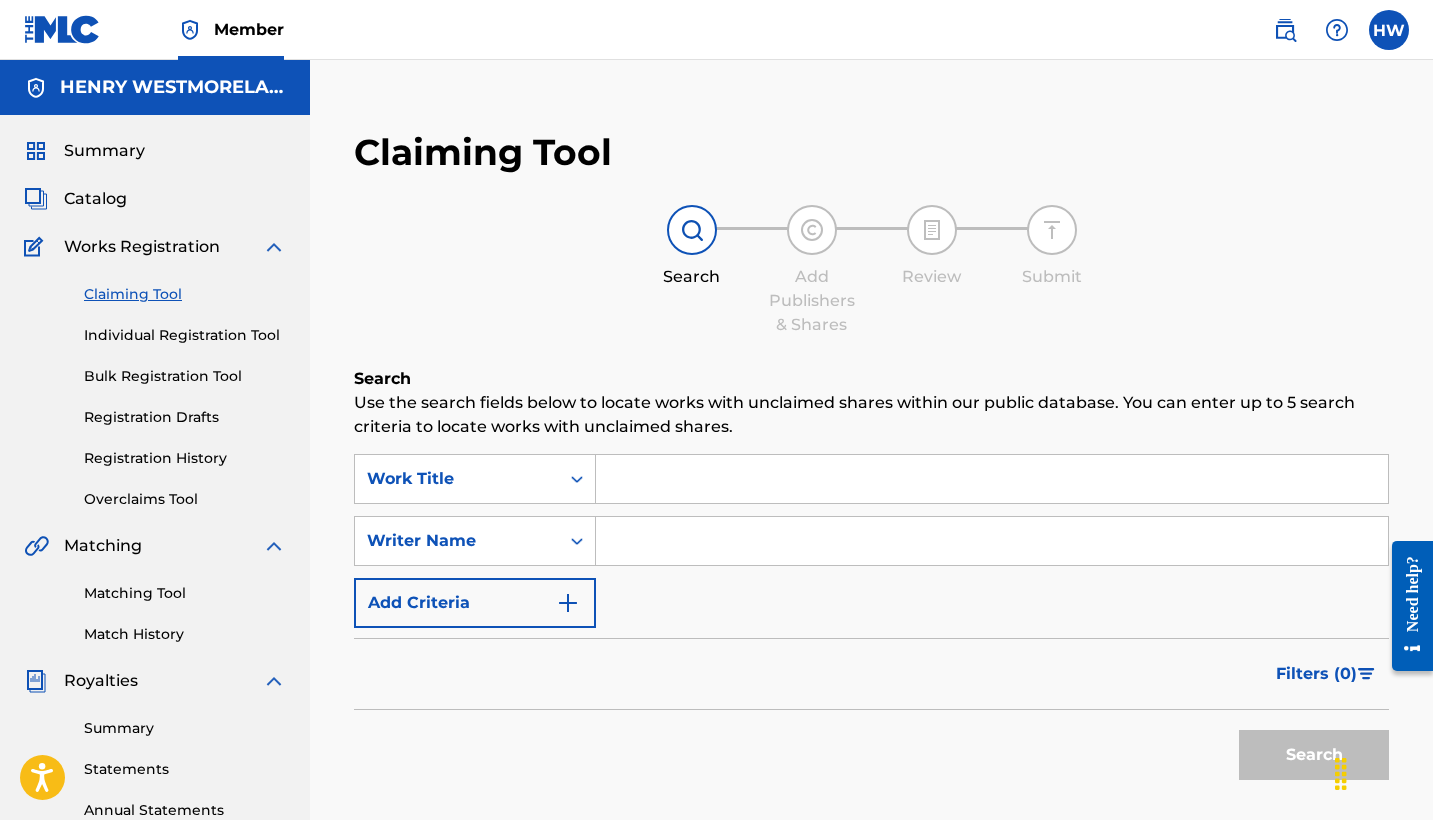 click on "Use the search fields below to locate works with unclaimed shares within our public database. You can enter up
to 5 search criteria to locate works with unclaimed shares." at bounding box center (871, 415) 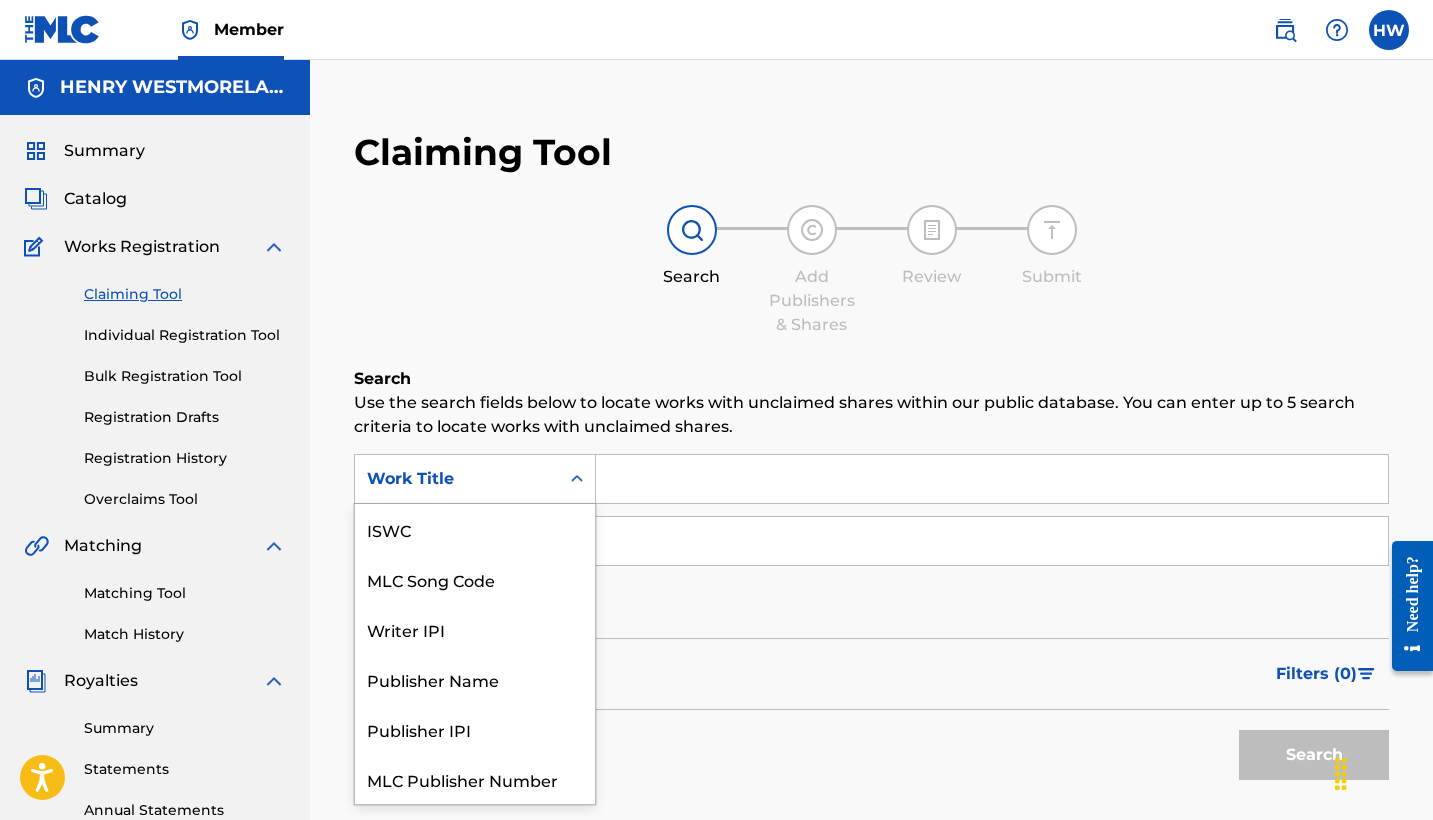 click at bounding box center [577, 479] 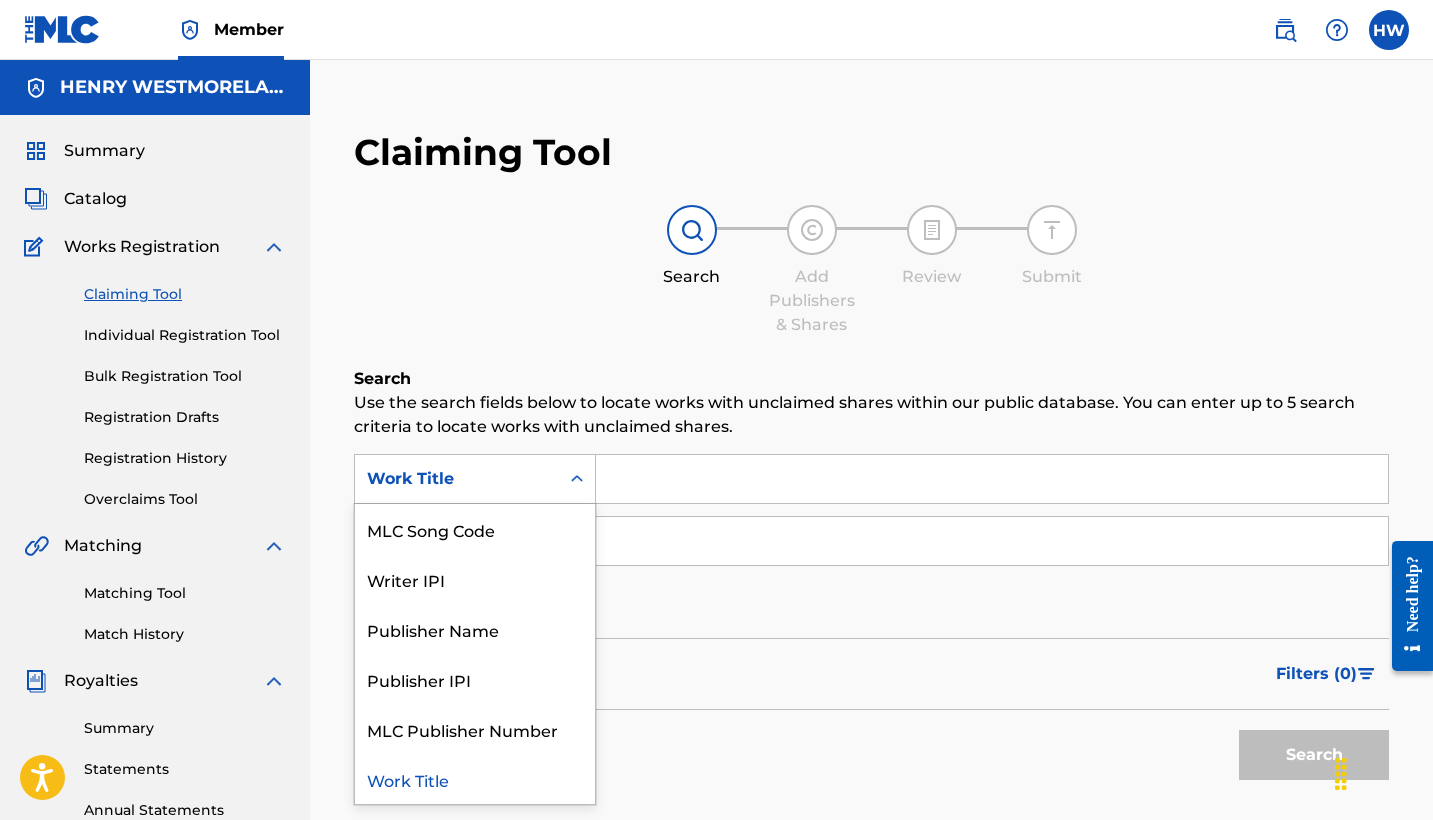 click on "Use the search fields below to locate works with unclaimed shares within our public database. You can enter up
to 5 search criteria to locate works with unclaimed shares." at bounding box center (871, 415) 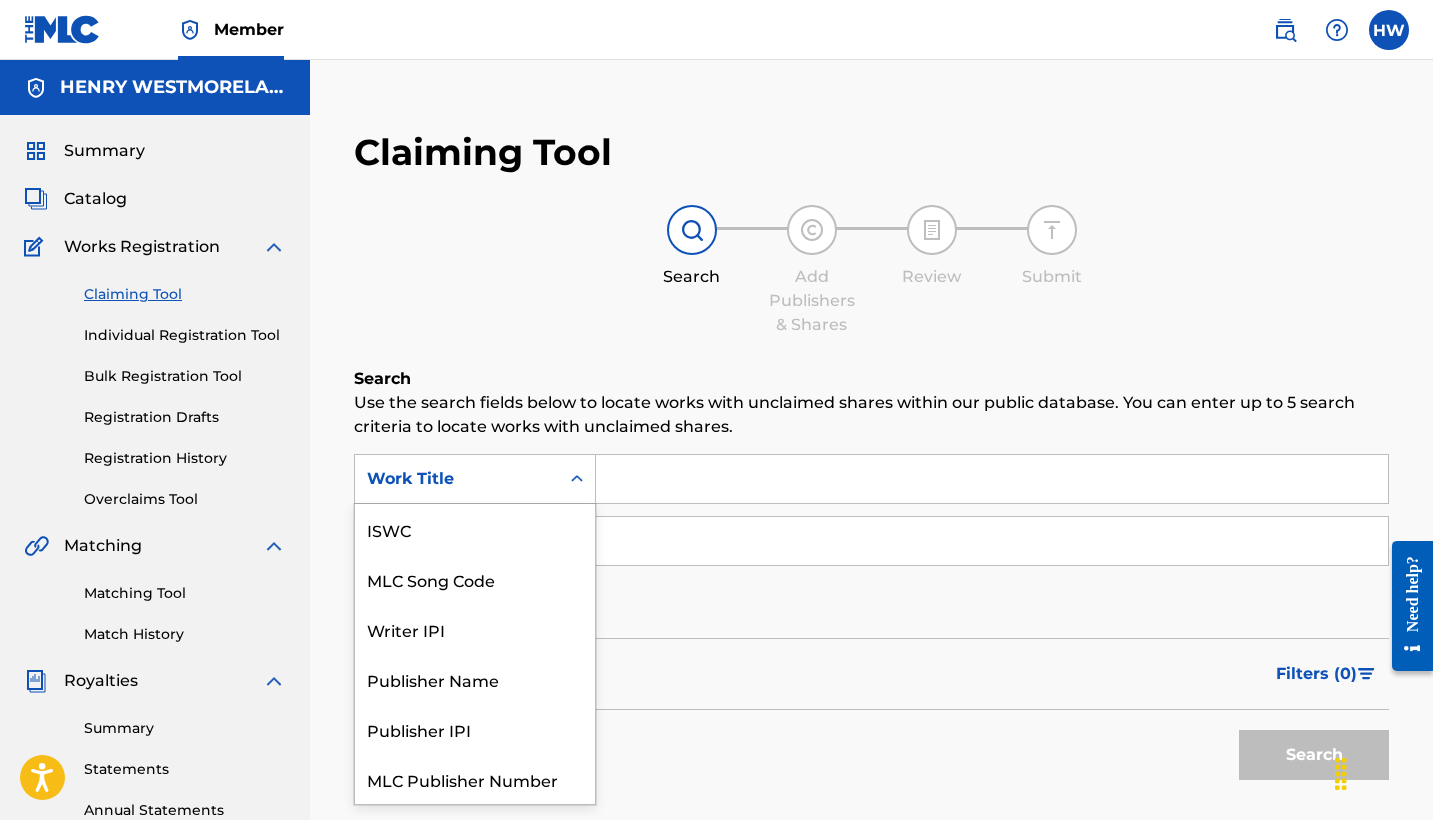 click on "Work Title" at bounding box center [457, 479] 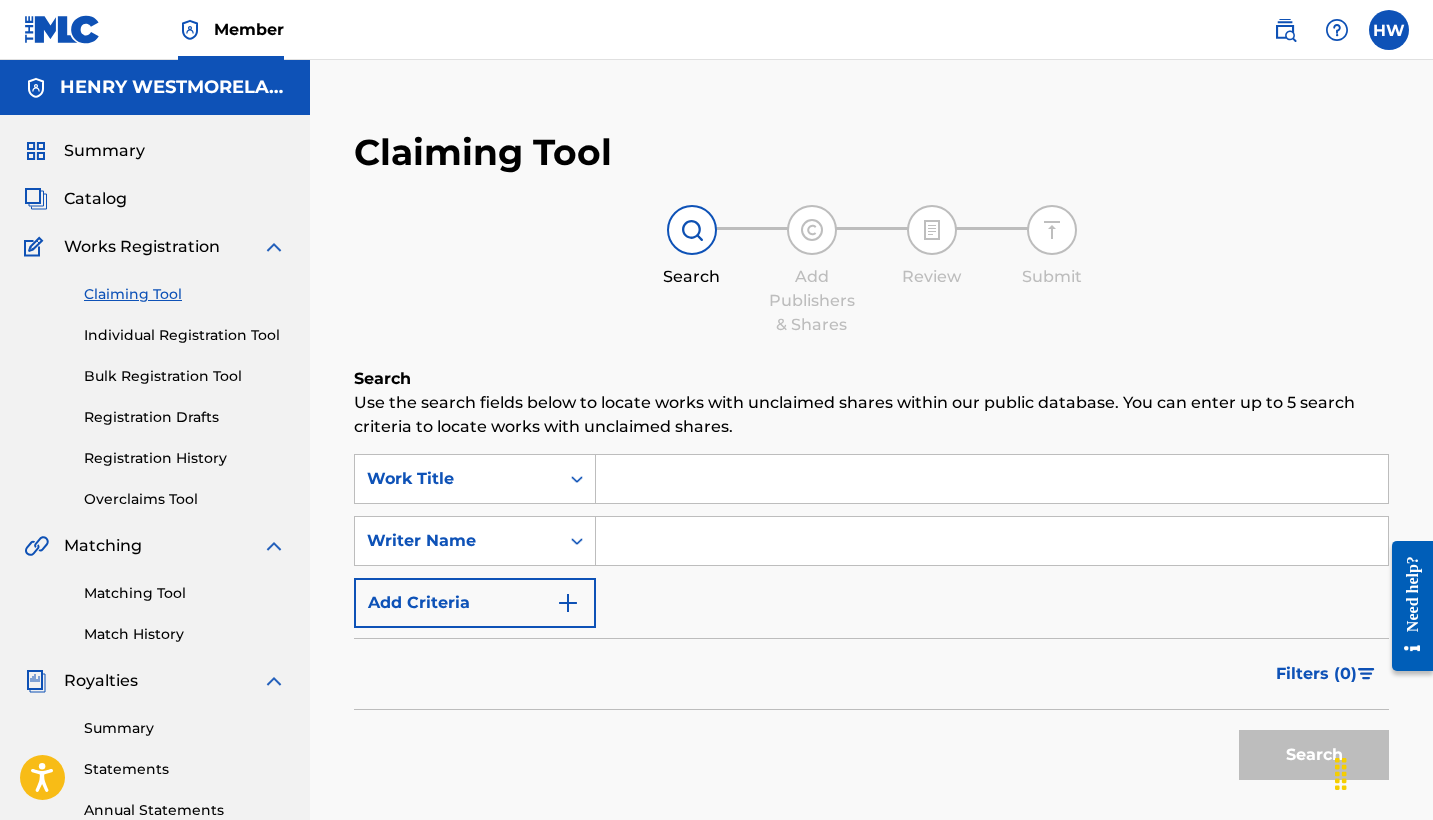 click on "Use the search fields below to locate works with unclaimed shares within our public database. You can enter up
to 5 search criteria to locate works with unclaimed shares." at bounding box center [871, 415] 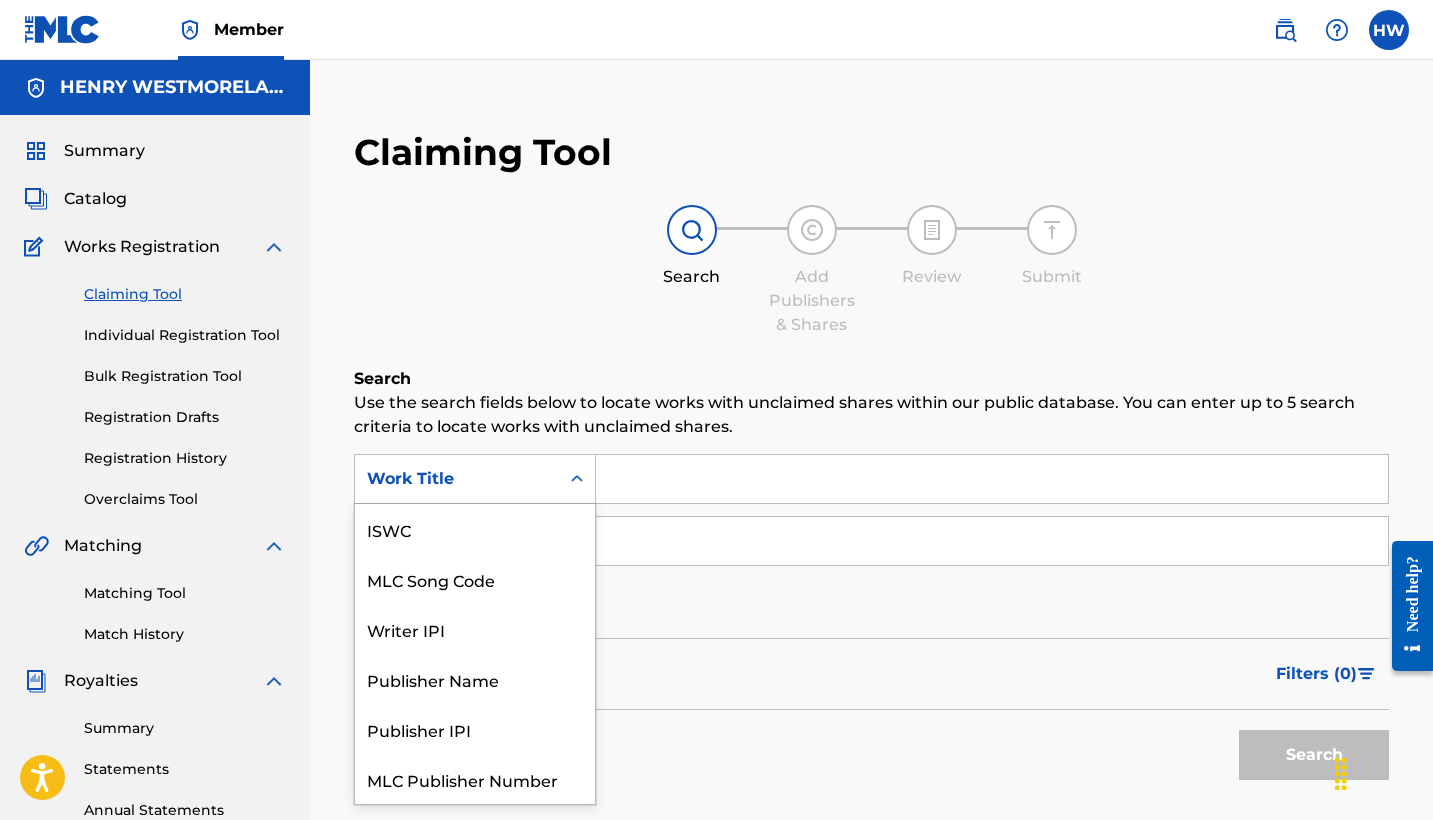 click on "Work Title" at bounding box center [457, 479] 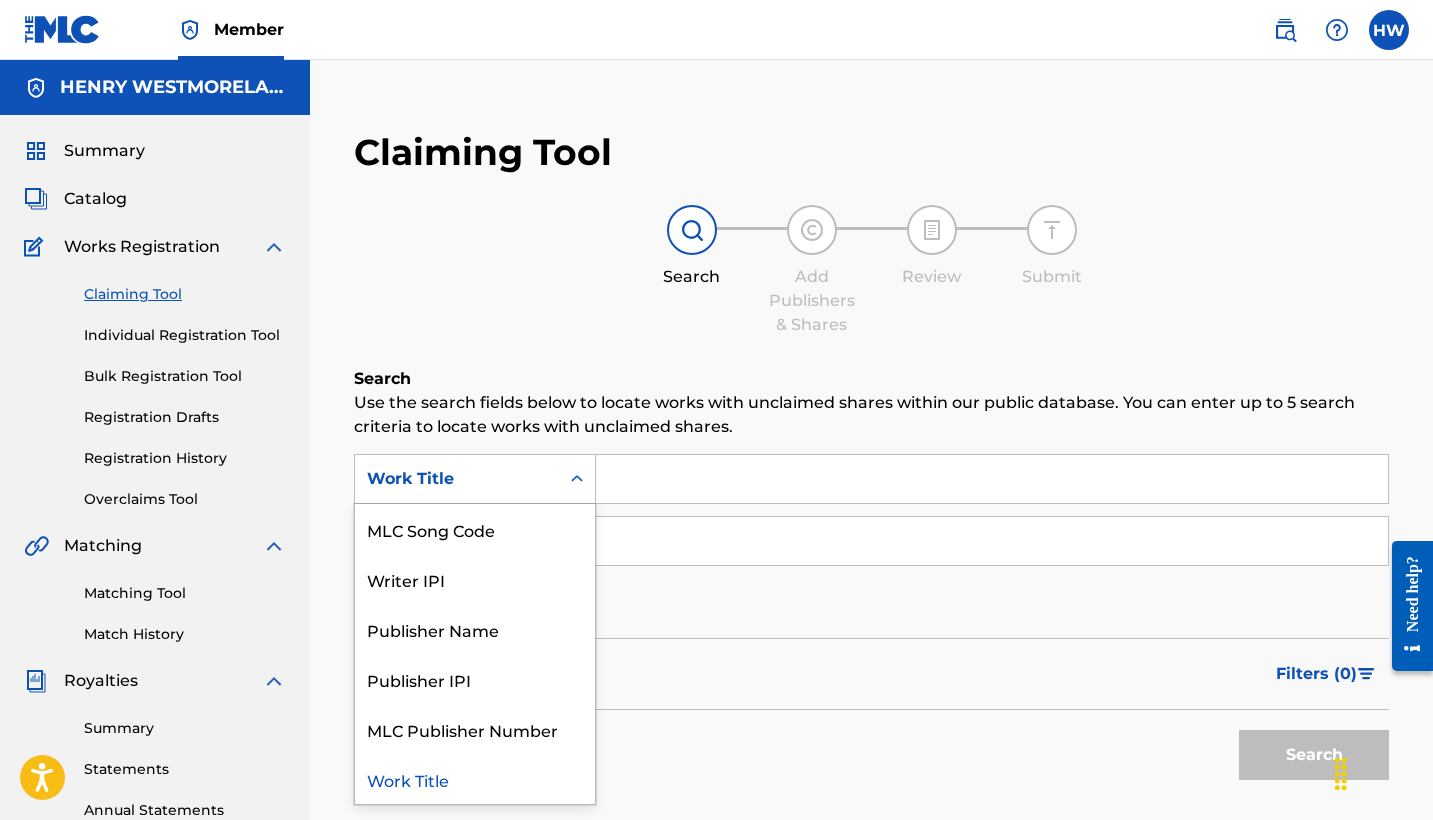 click on "Use the search fields below to locate works with unclaimed shares within our public database. You can enter up
to 5 search criteria to locate works with unclaimed shares." at bounding box center [871, 415] 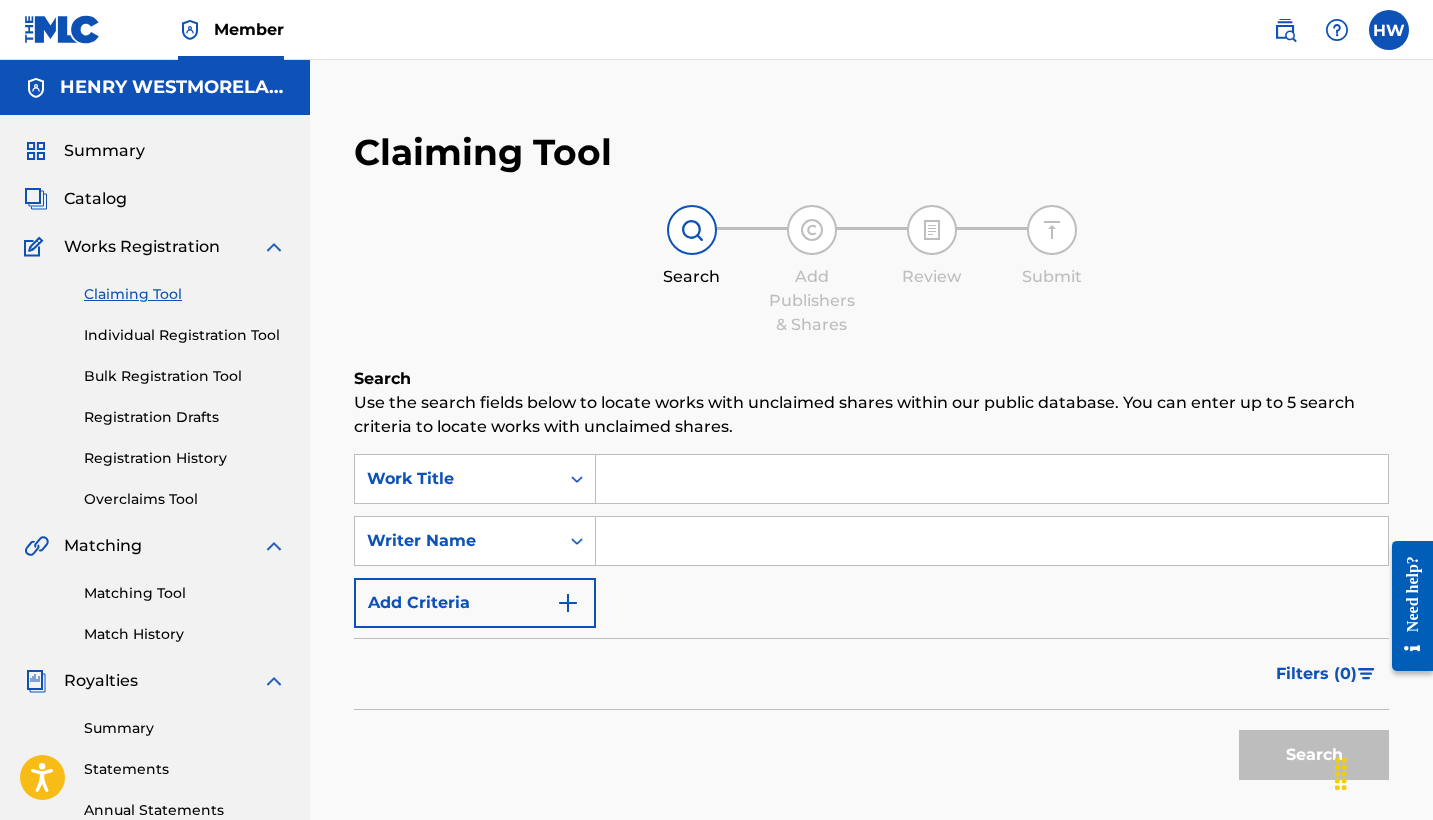 click at bounding box center [992, 479] 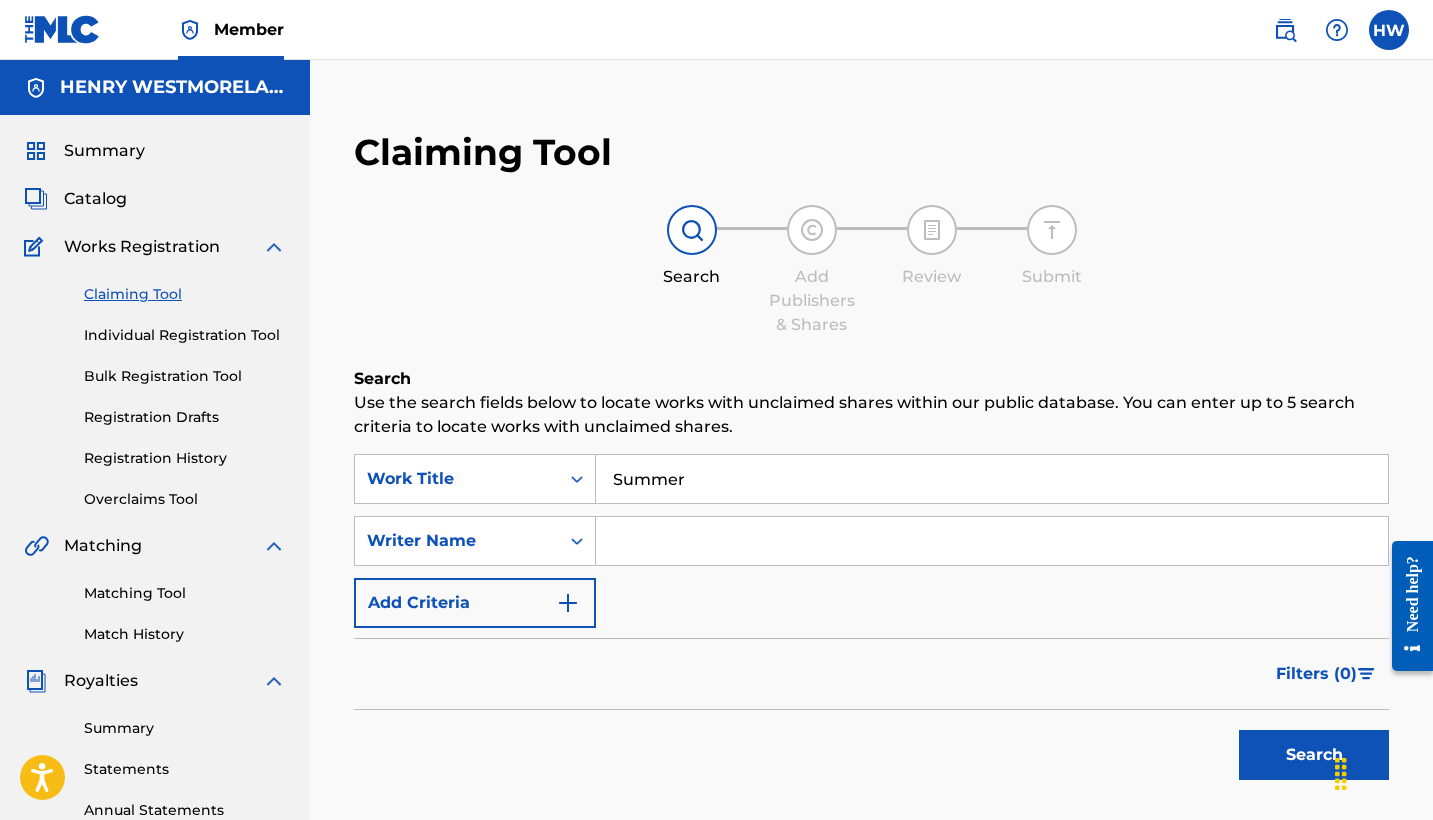 type on "Summer" 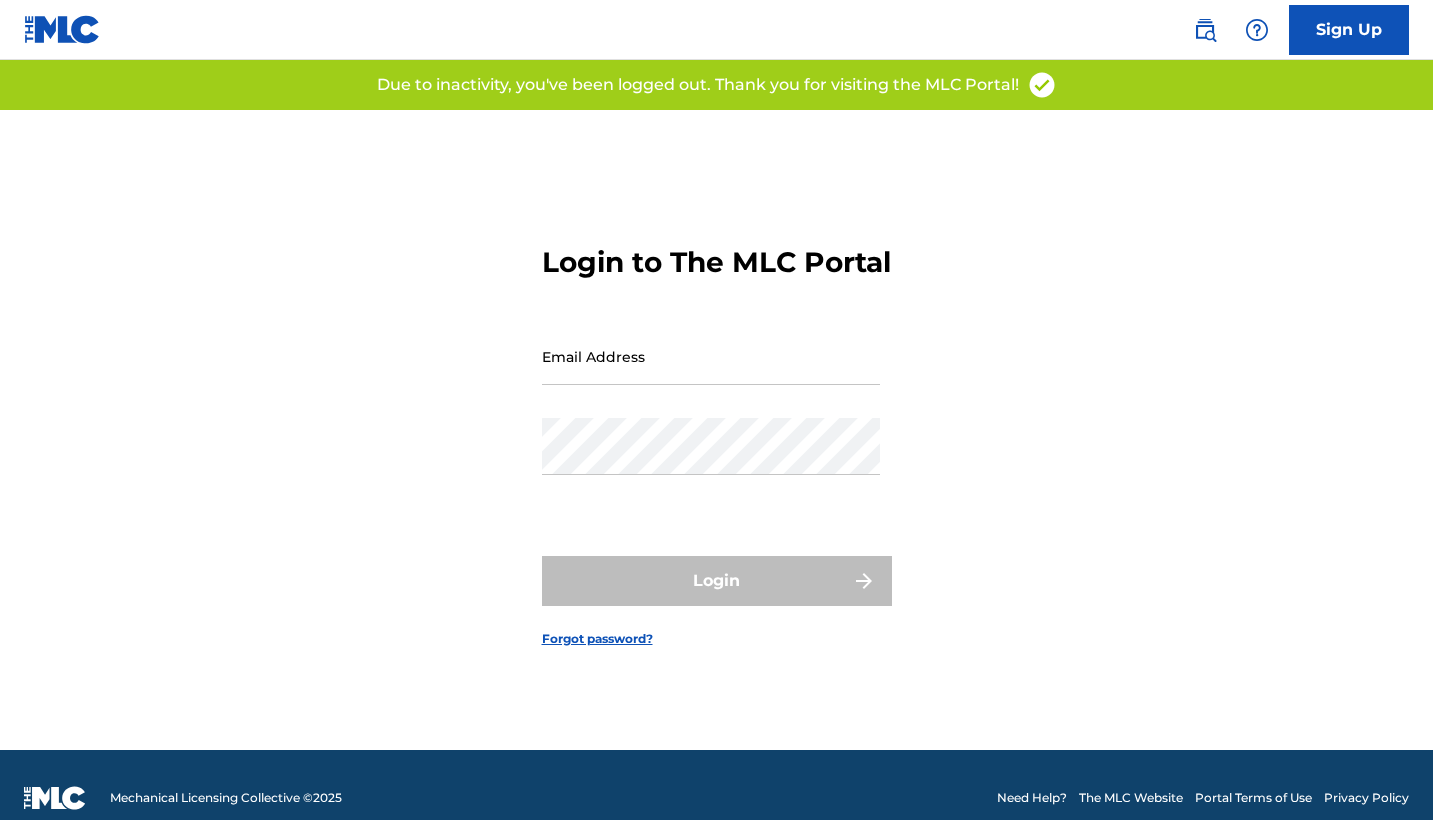 scroll, scrollTop: 0, scrollLeft: 0, axis: both 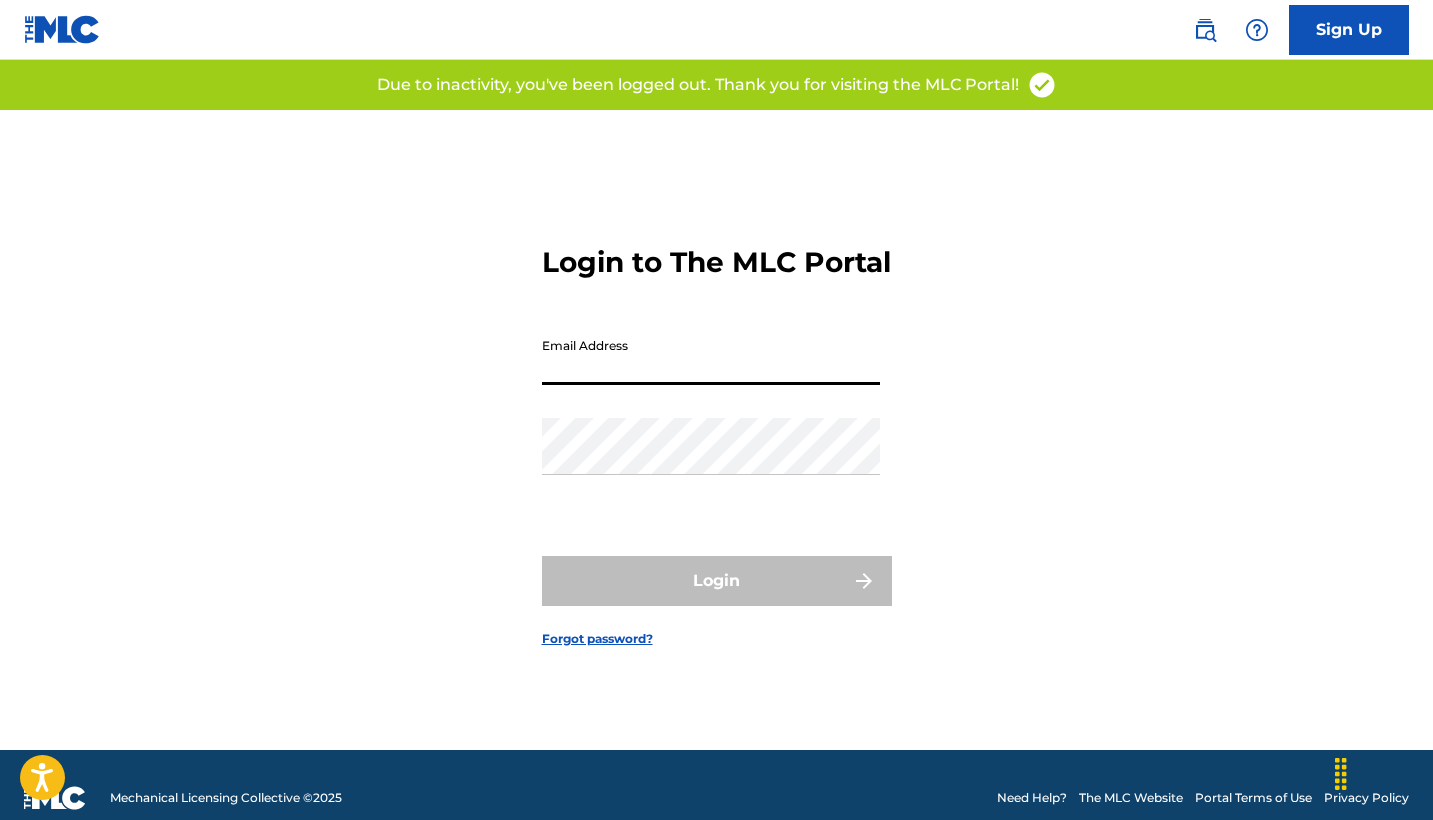 type on "[EMAIL]" 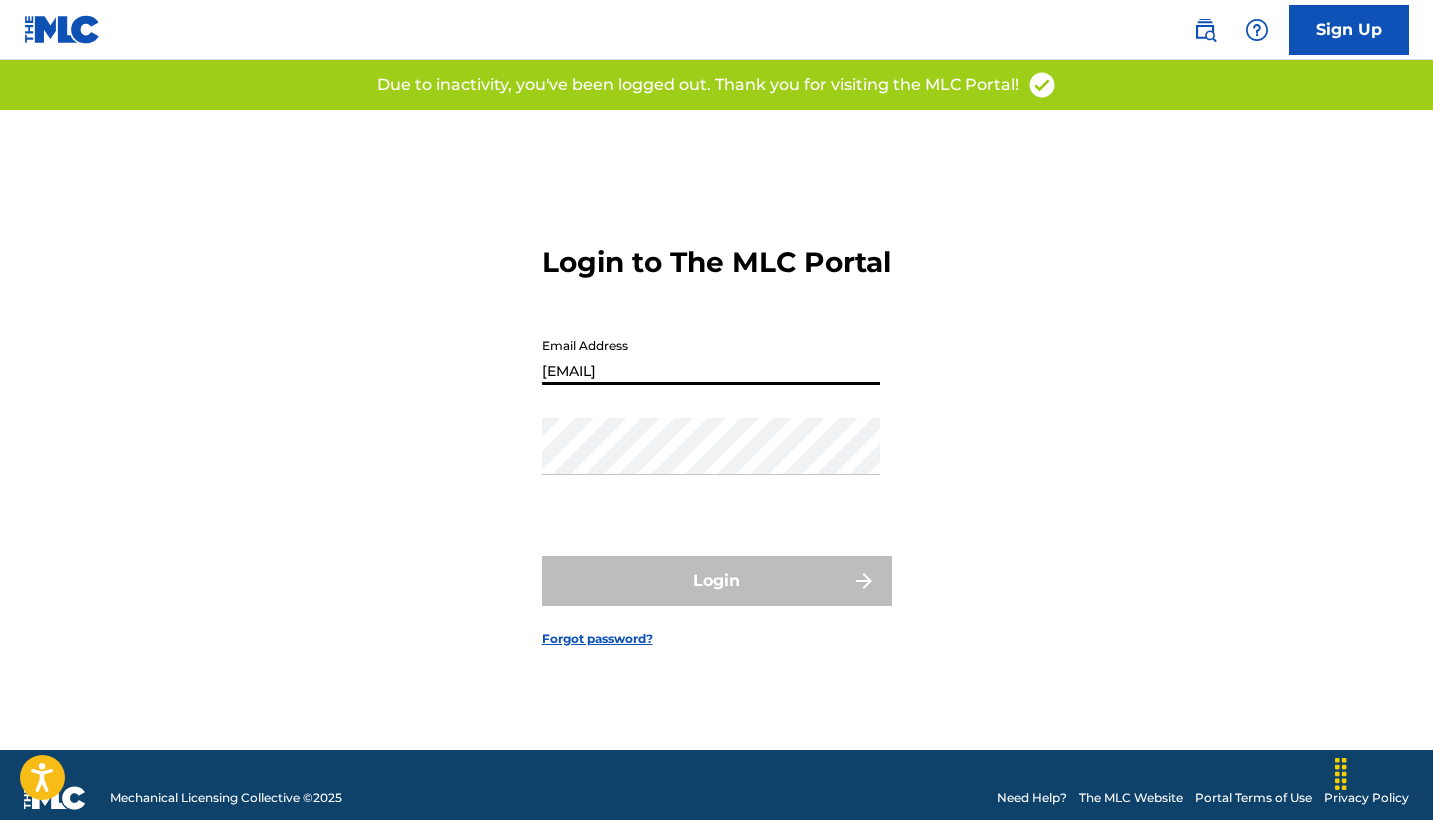 click on "Login" at bounding box center (717, 581) 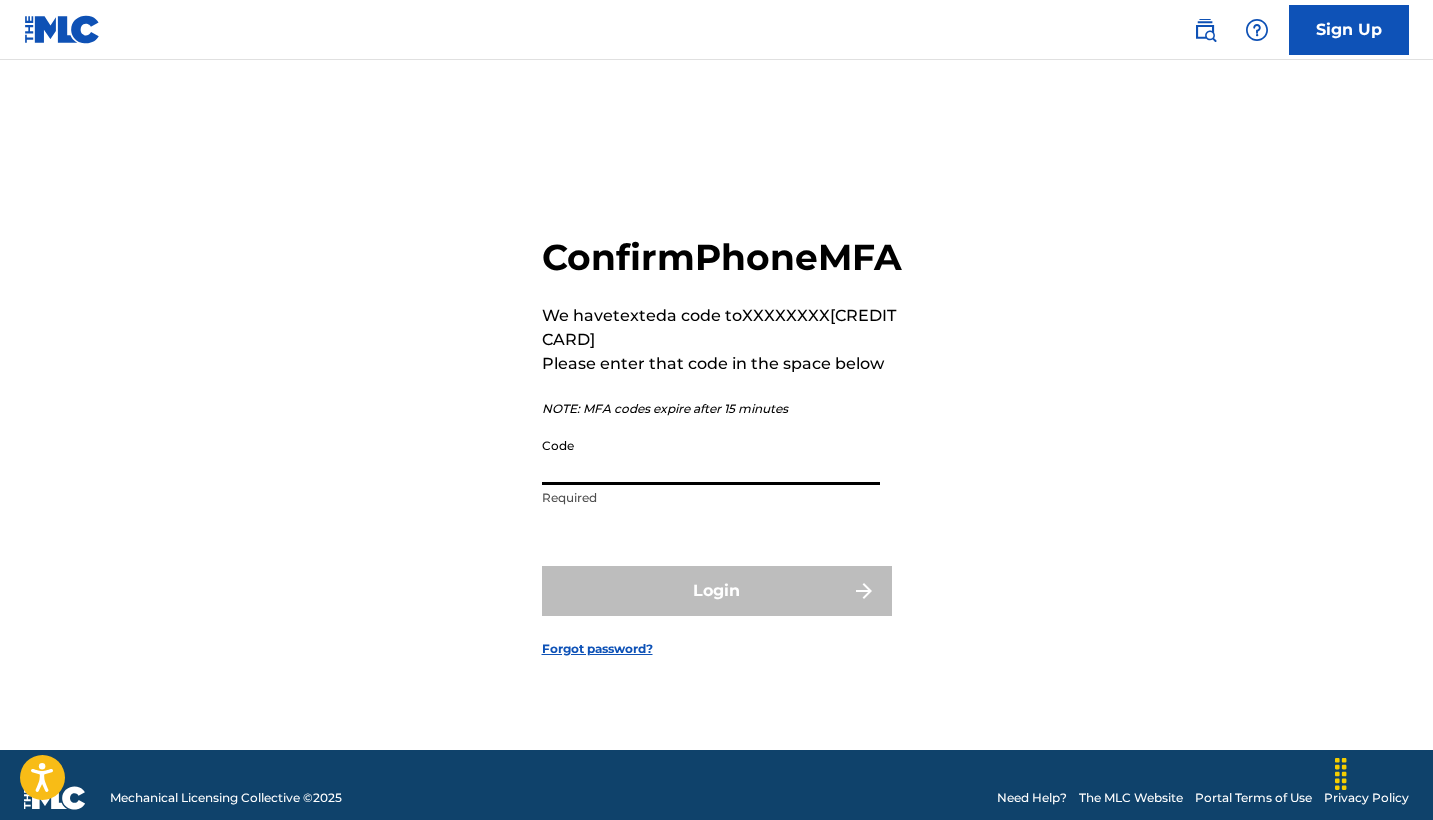 click on "Code" at bounding box center [711, 456] 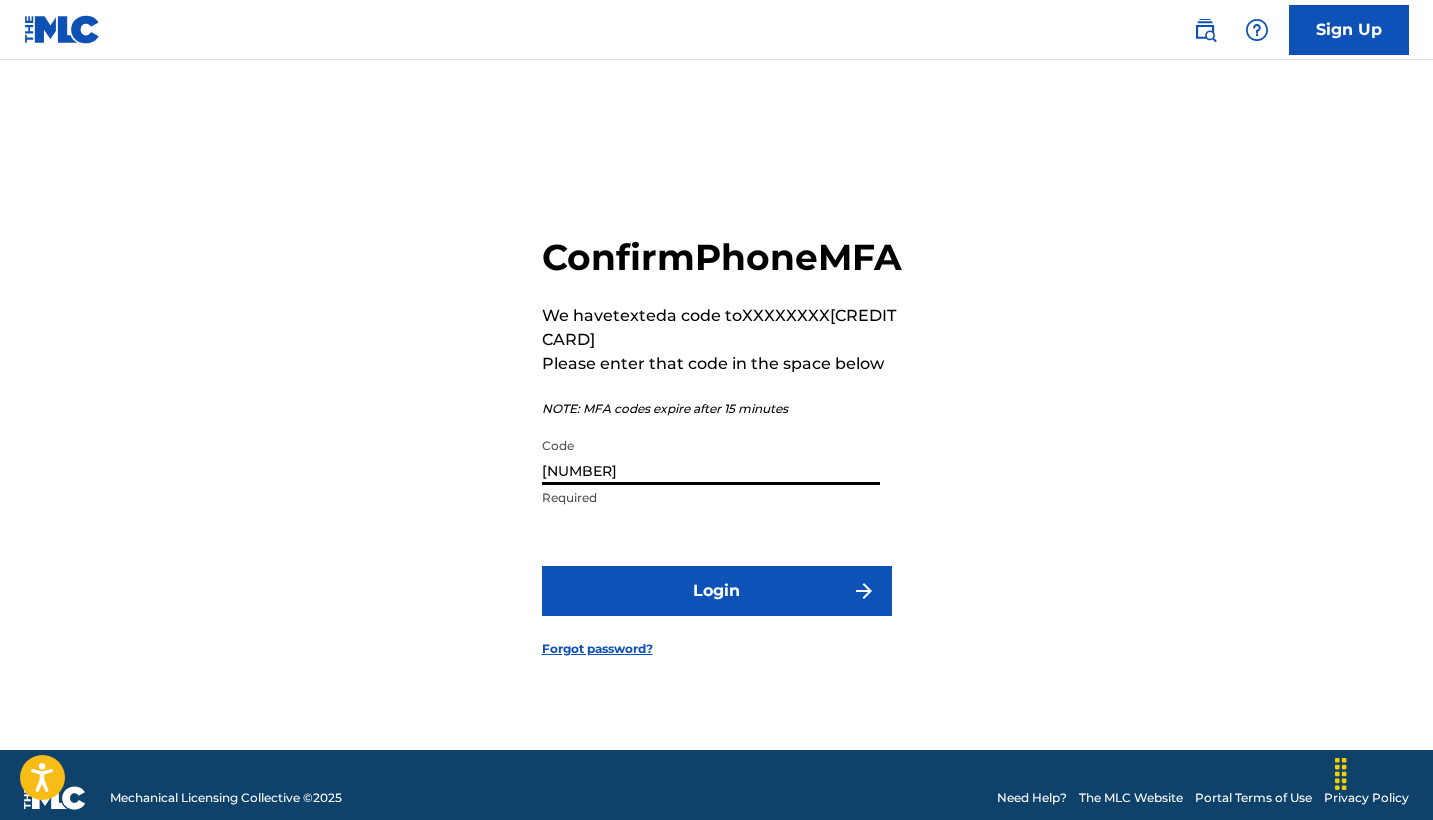 type on "[NUMBER]" 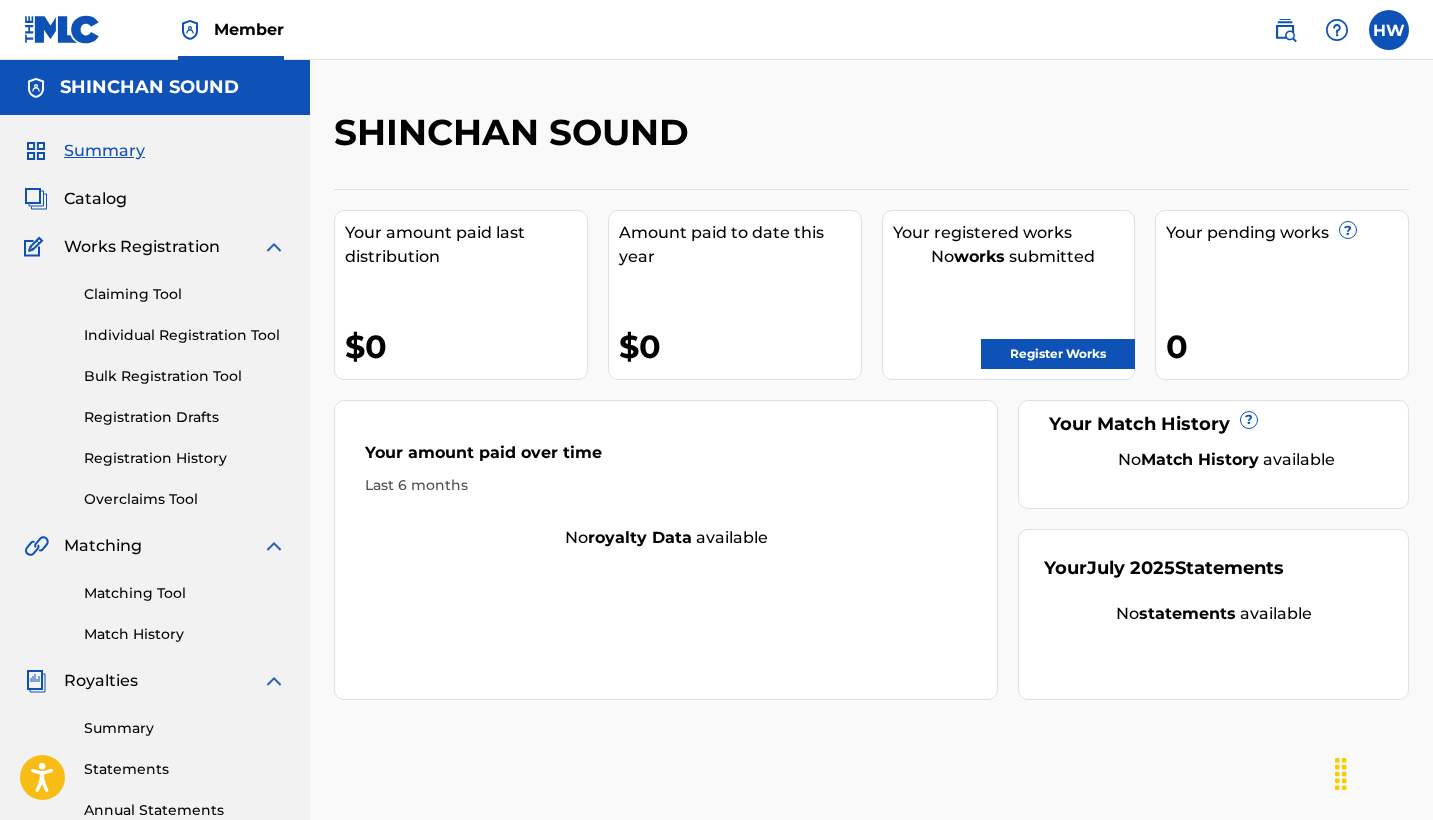 scroll, scrollTop: 0, scrollLeft: 0, axis: both 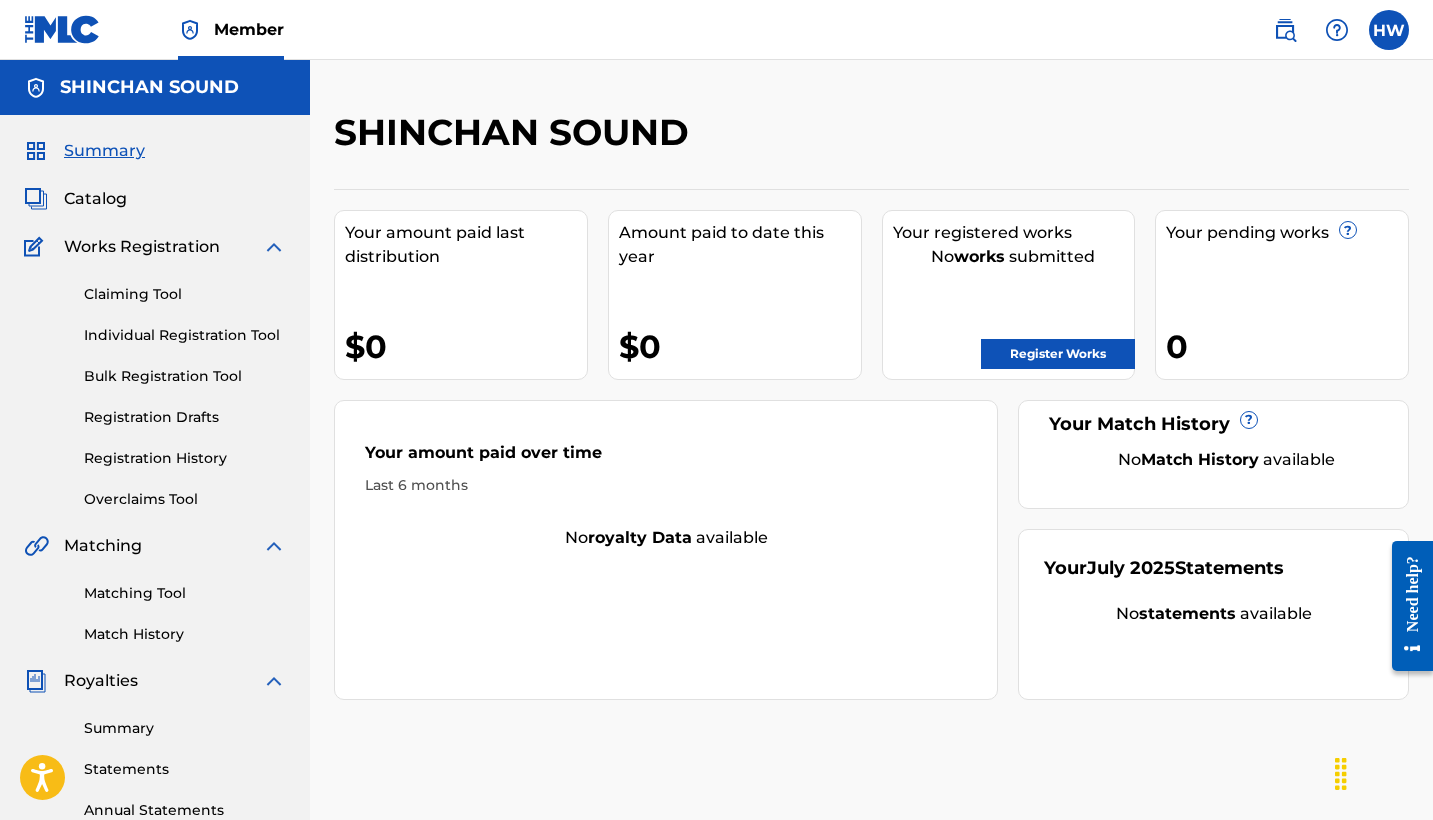 click on "Register Works" at bounding box center (1058, 354) 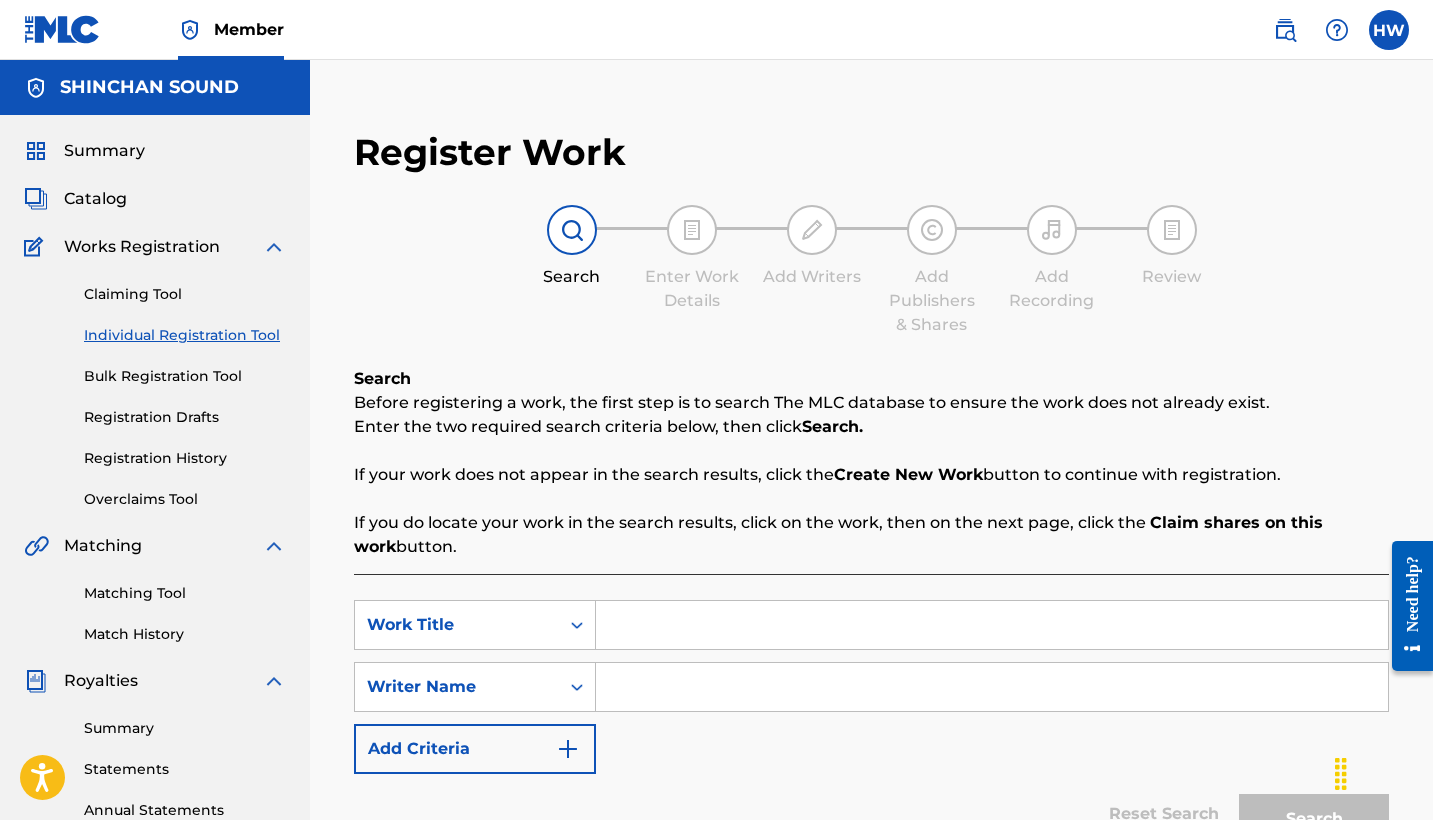 click at bounding box center [992, 625] 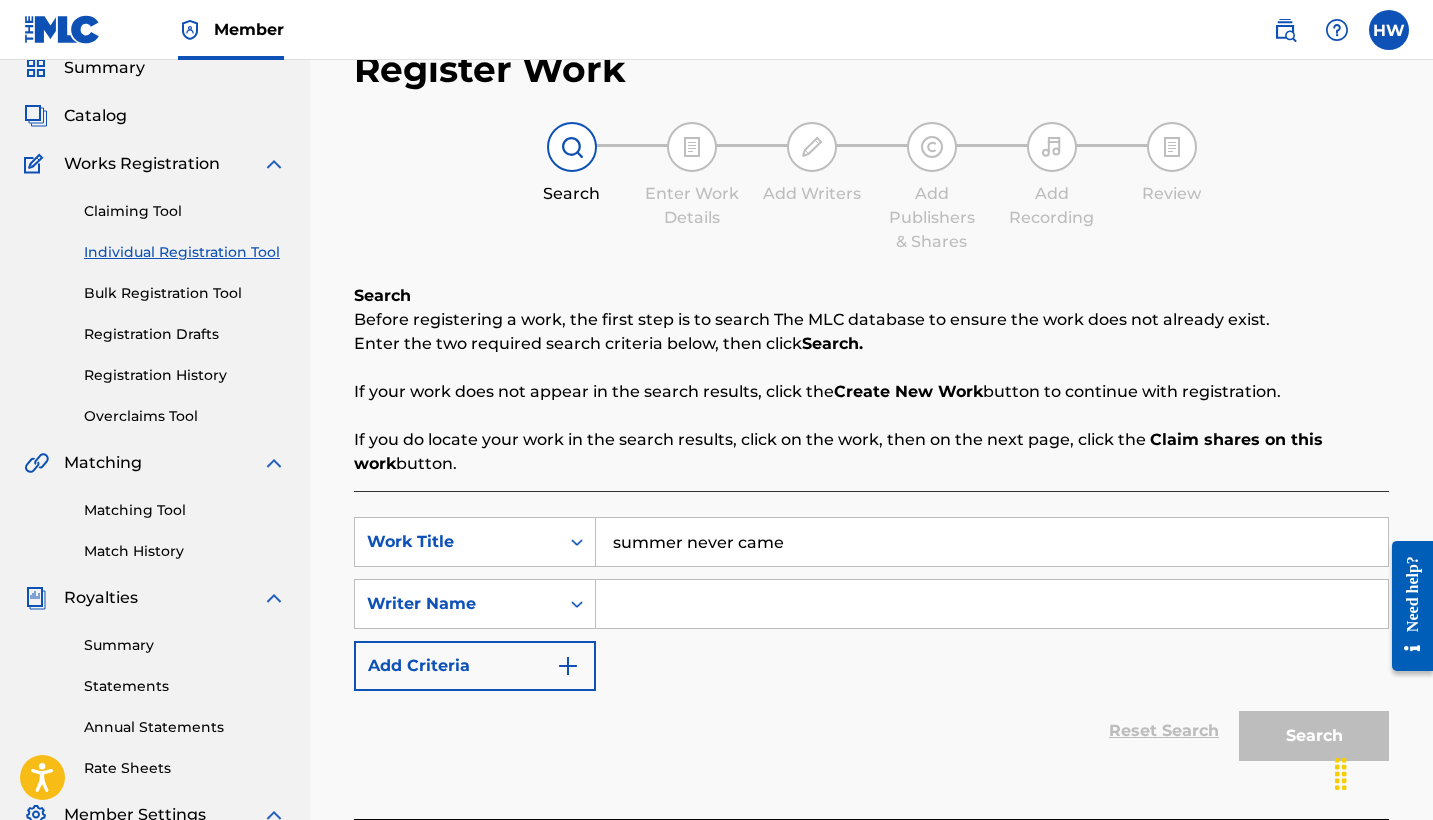 scroll, scrollTop: 84, scrollLeft: 0, axis: vertical 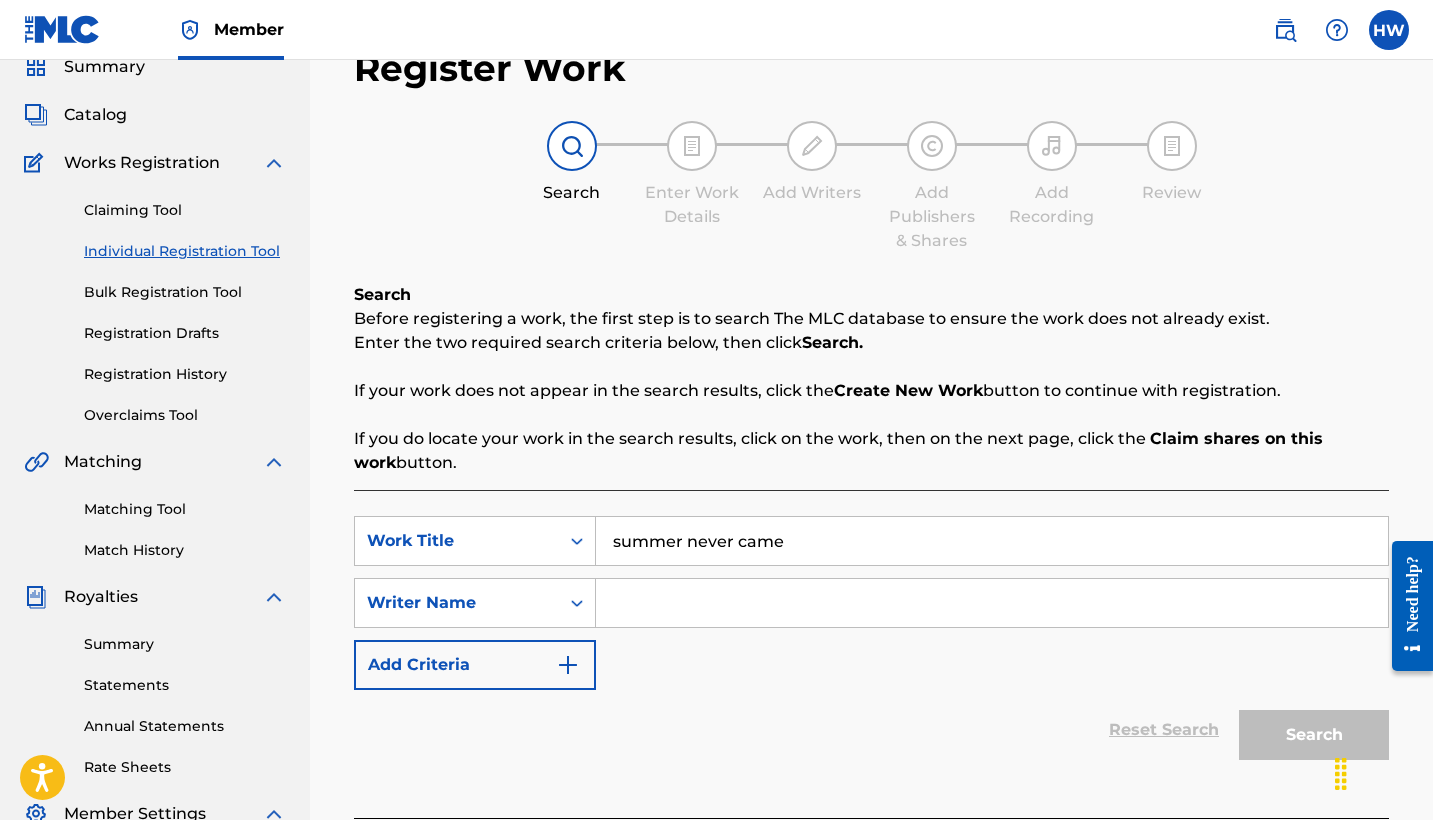 type on "summer never came" 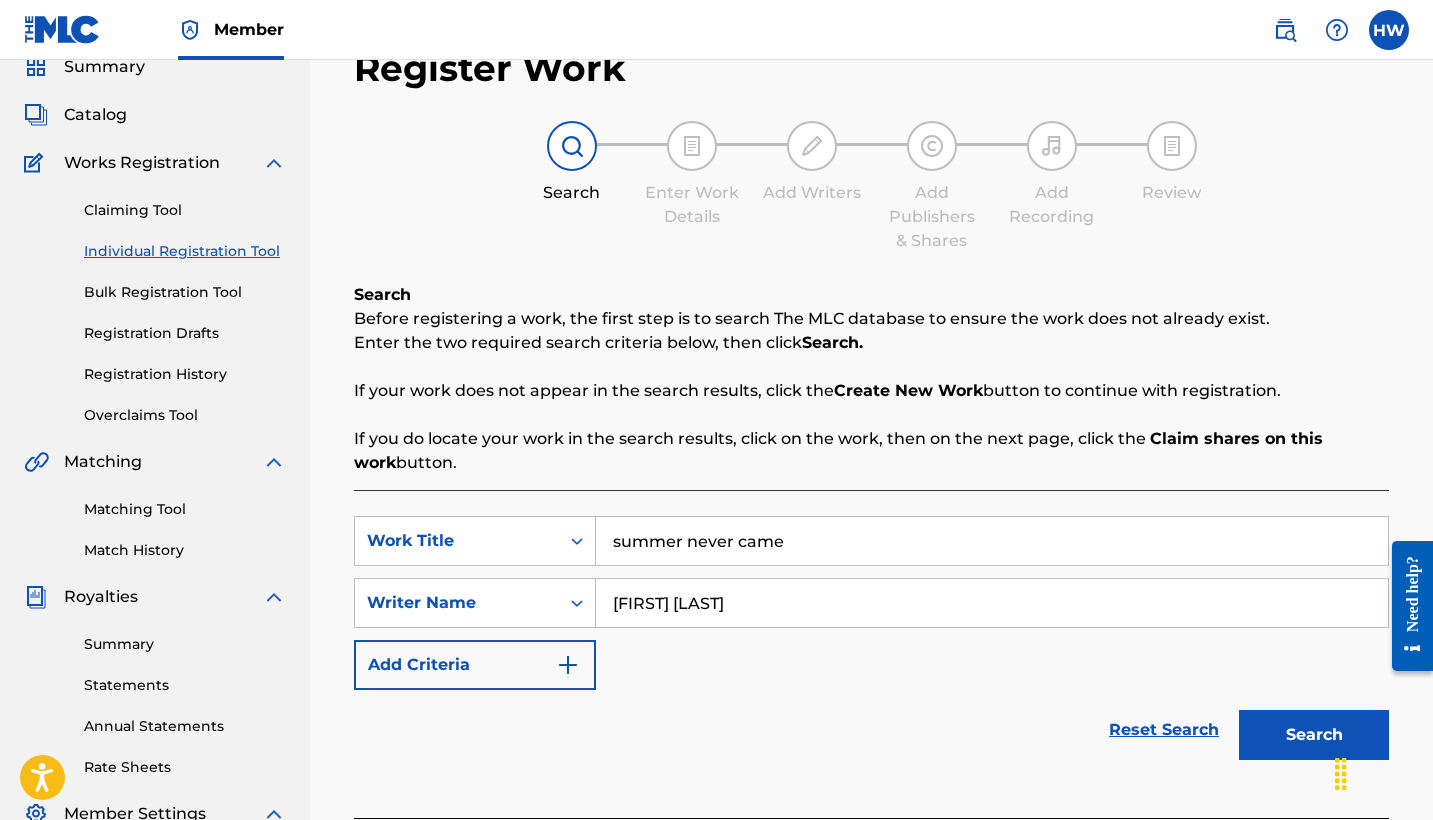 type on "[FIRST] [LAST]" 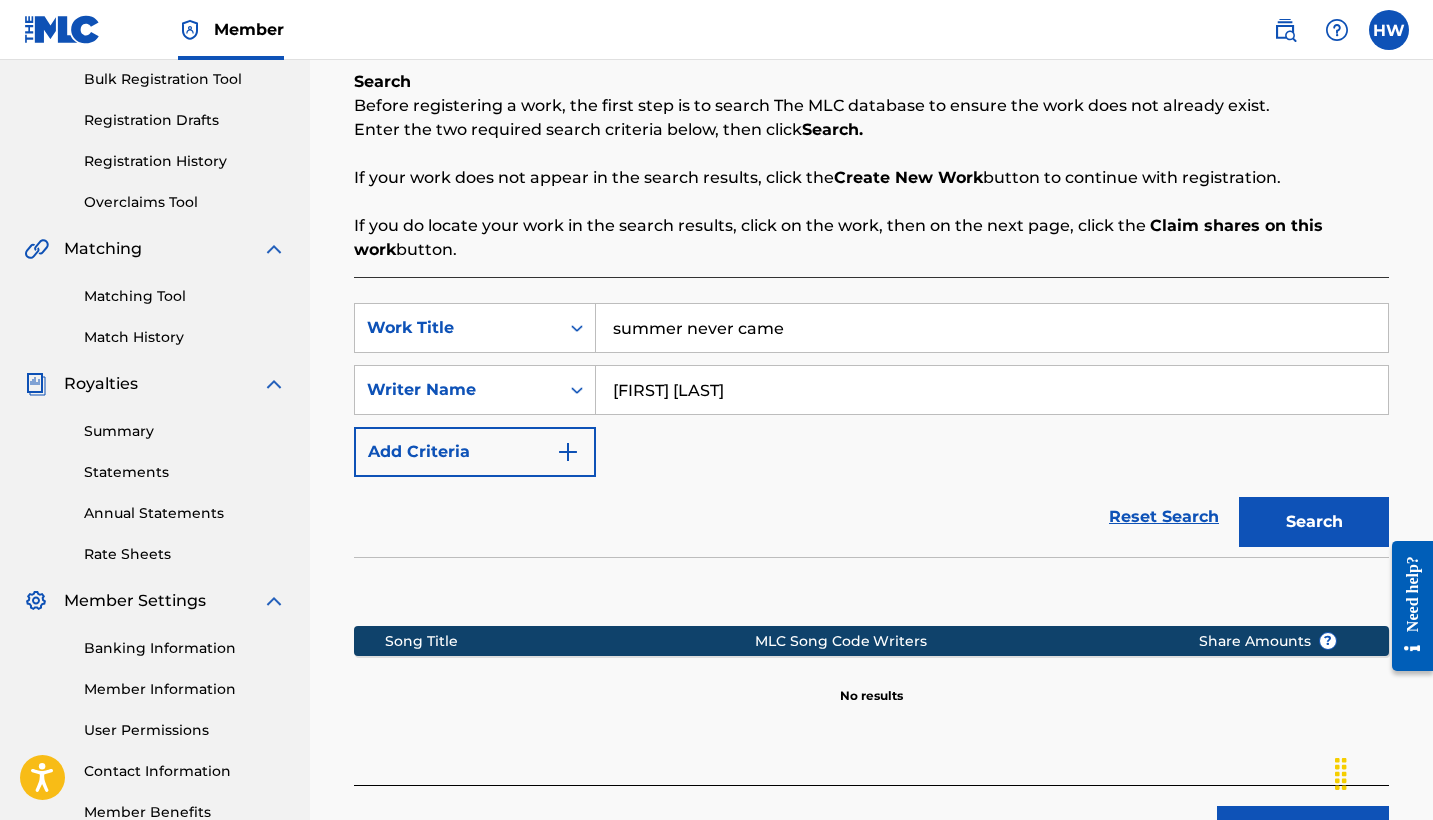 scroll, scrollTop: 449, scrollLeft: 0, axis: vertical 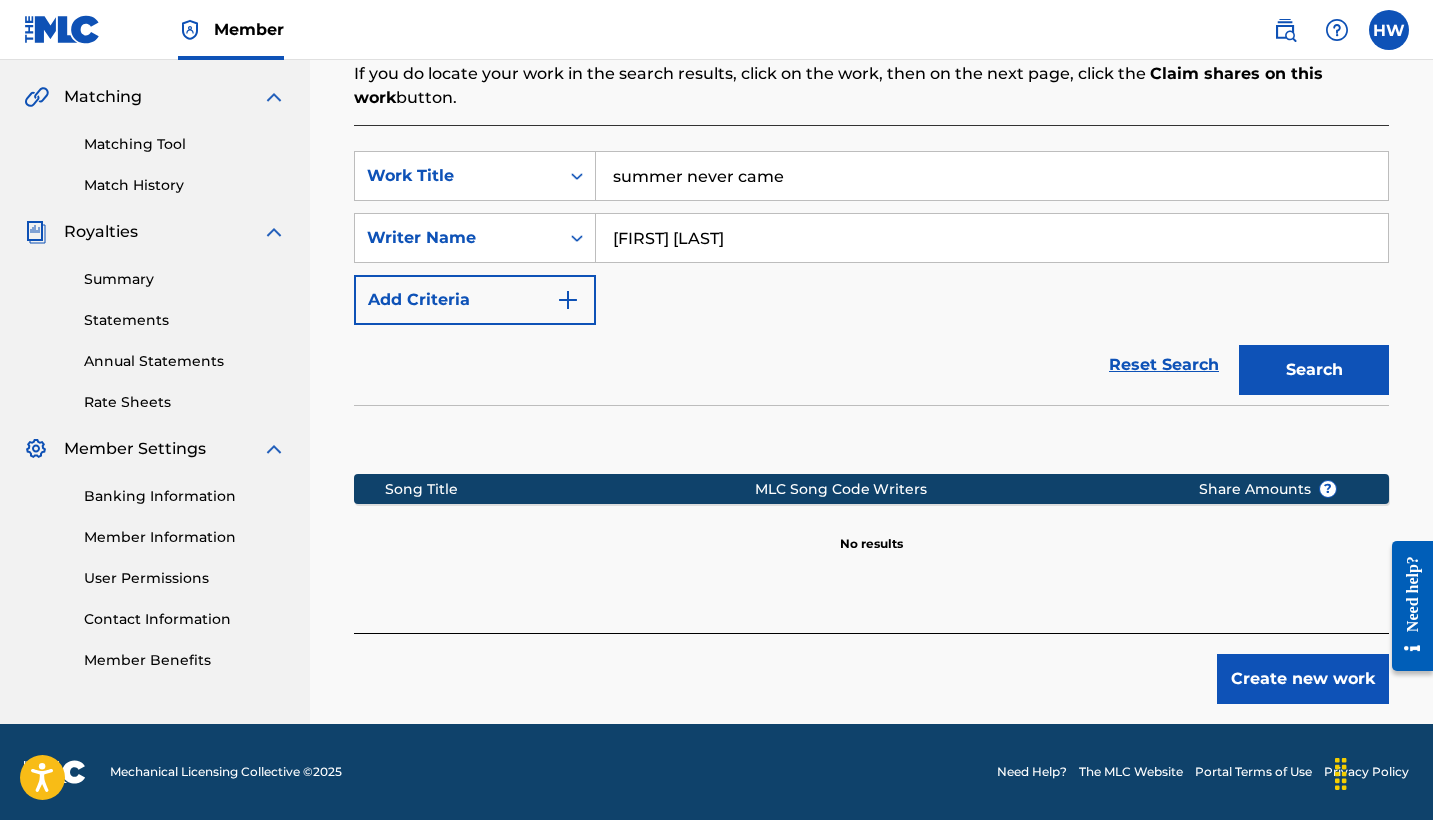 click on "Search" at bounding box center (1314, 370) 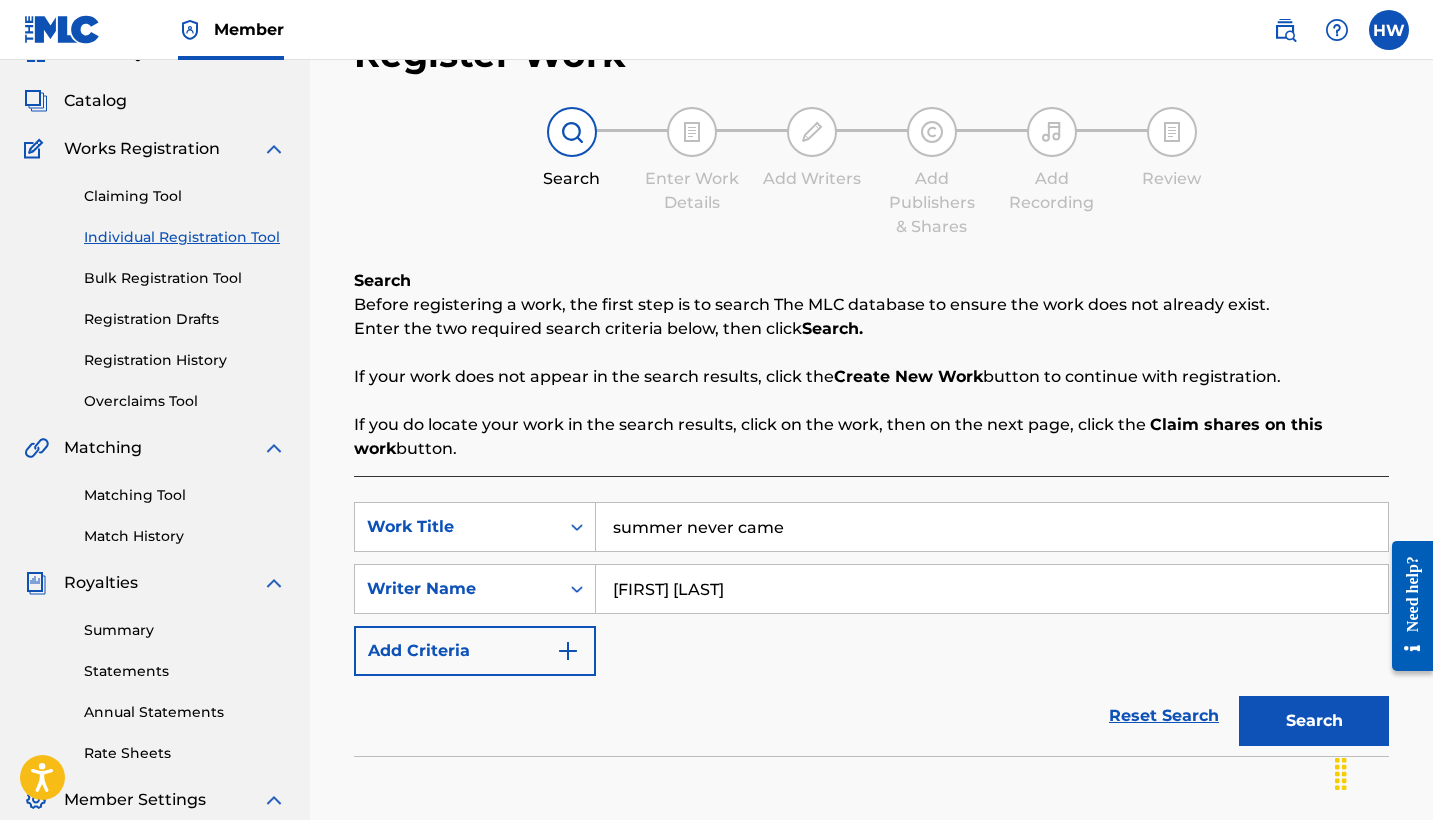 scroll, scrollTop: 96, scrollLeft: 0, axis: vertical 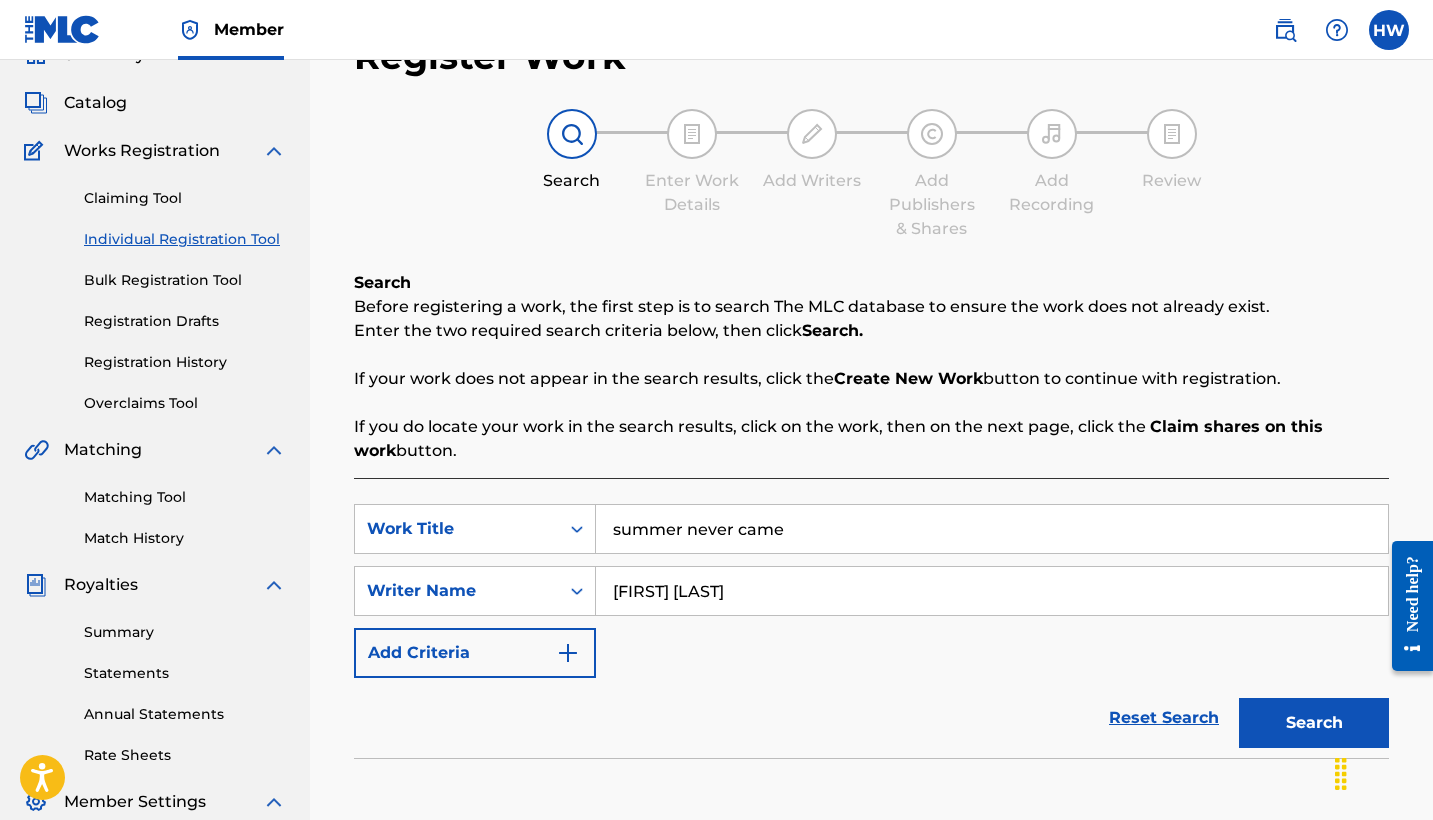 click on "Claiming Tool" at bounding box center (185, 198) 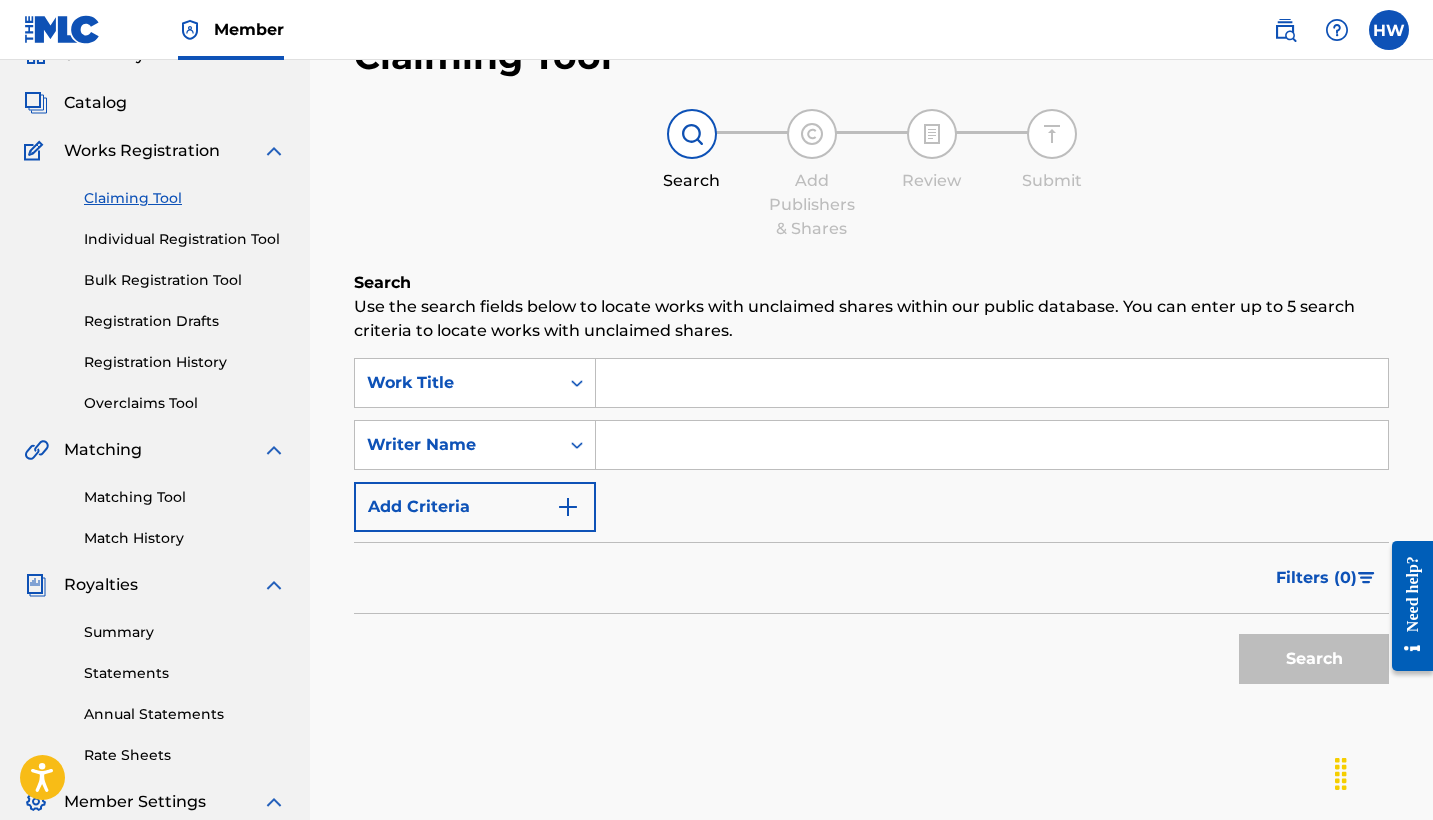 scroll, scrollTop: 0, scrollLeft: 0, axis: both 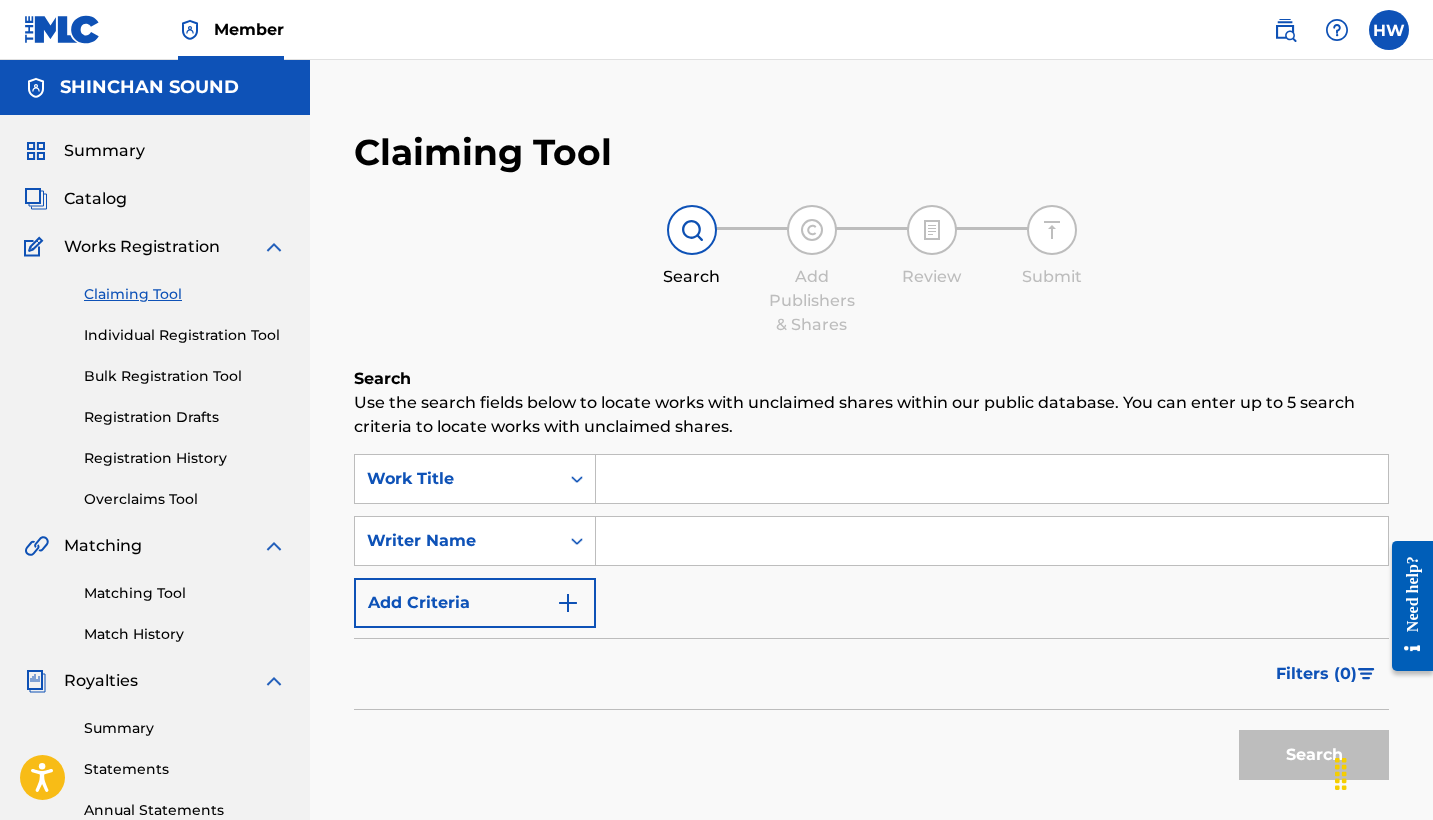 click at bounding box center (992, 479) 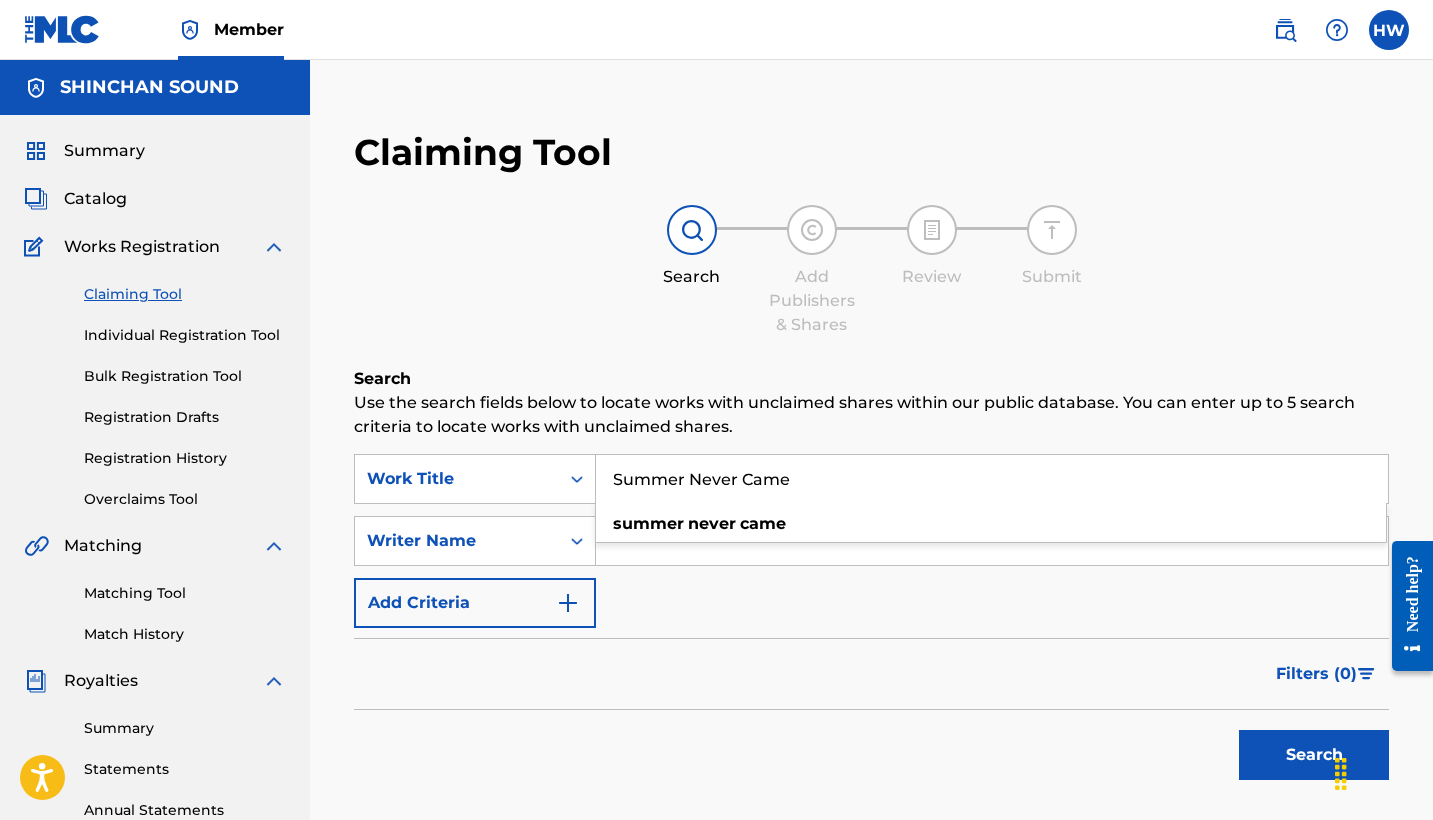 type on "Summer Never Came" 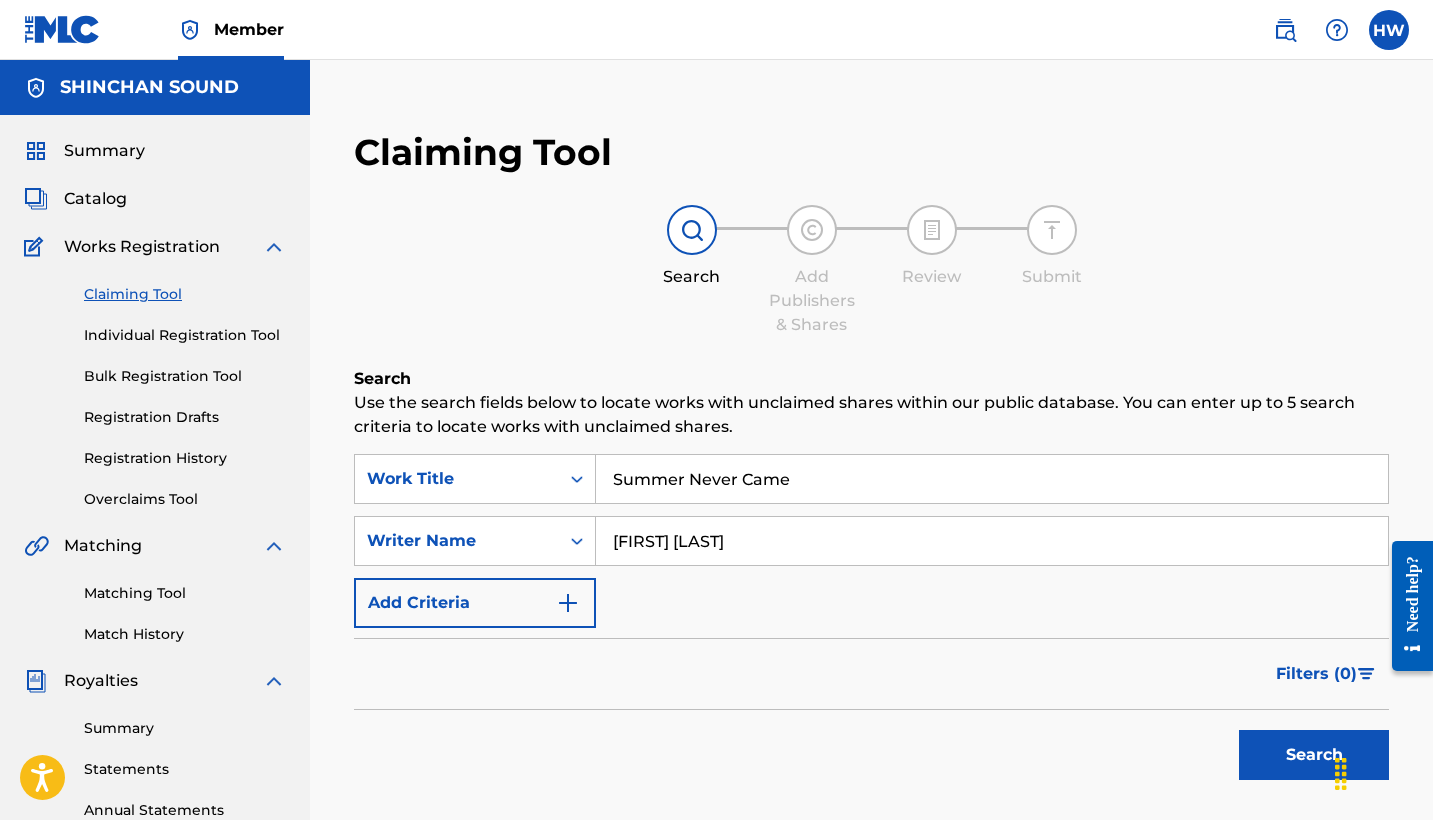 type on "[FIRST] [LAST]" 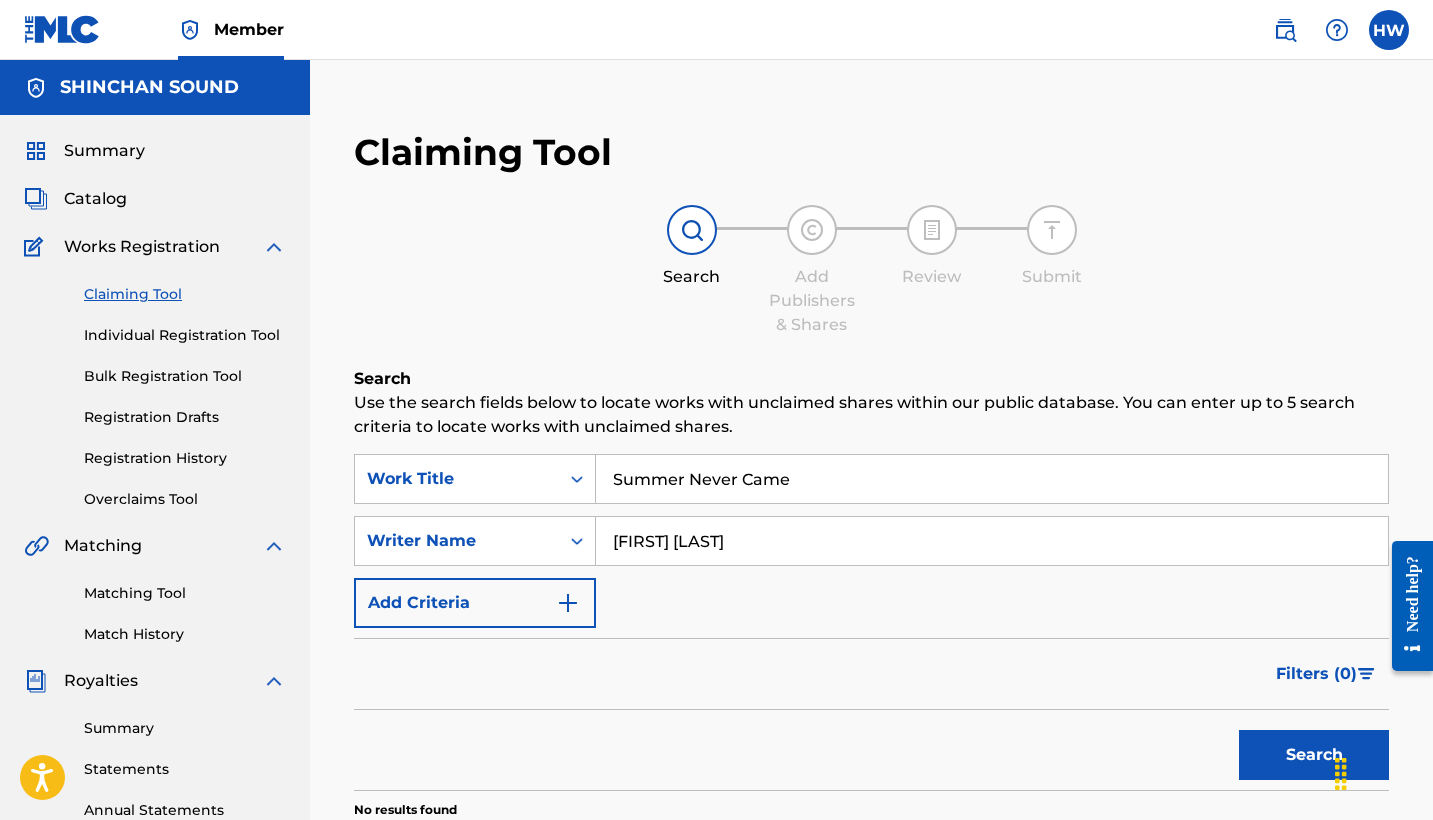 scroll, scrollTop: 0, scrollLeft: 0, axis: both 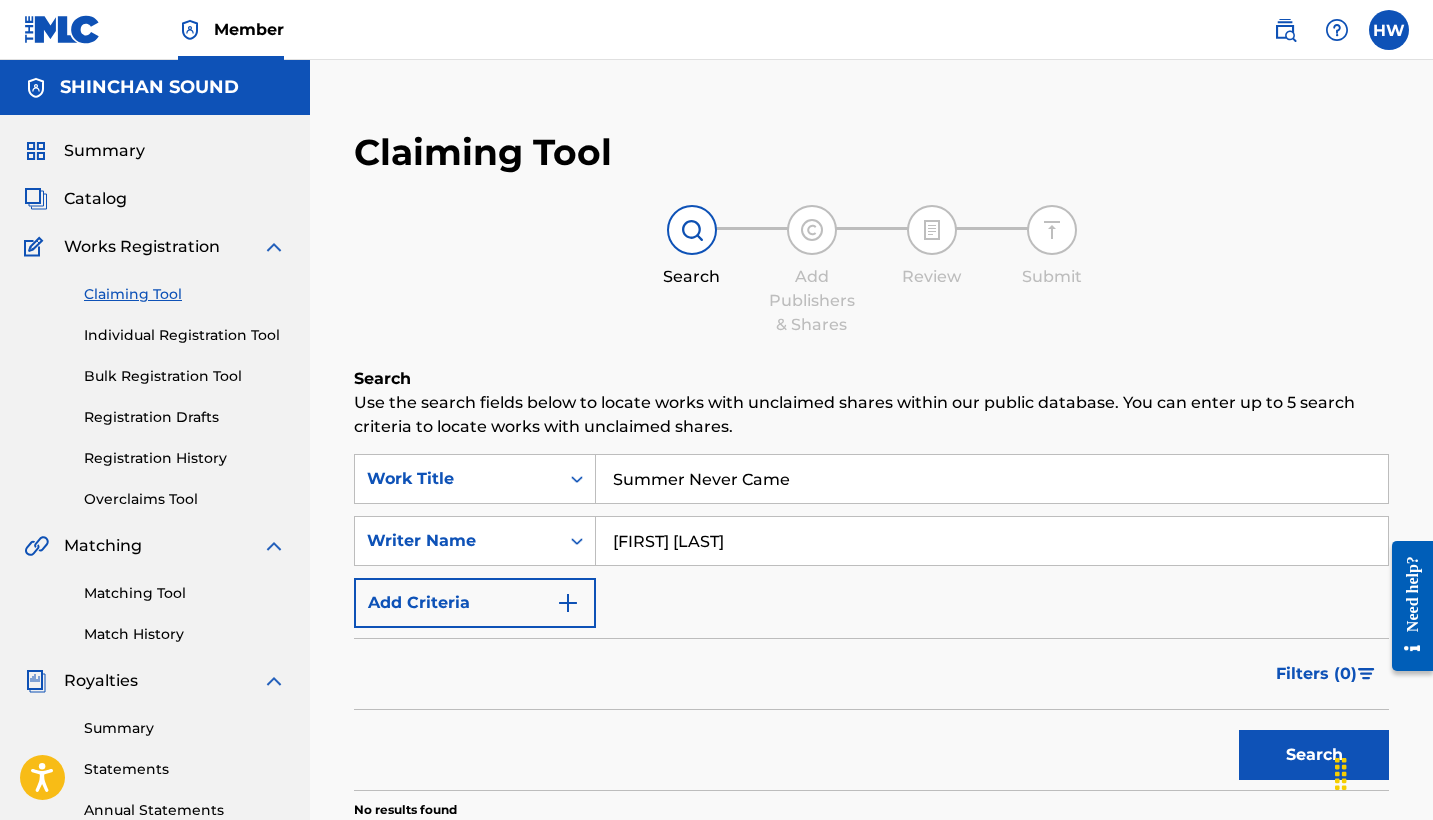 click on "Bulk Registration Tool" at bounding box center [185, 376] 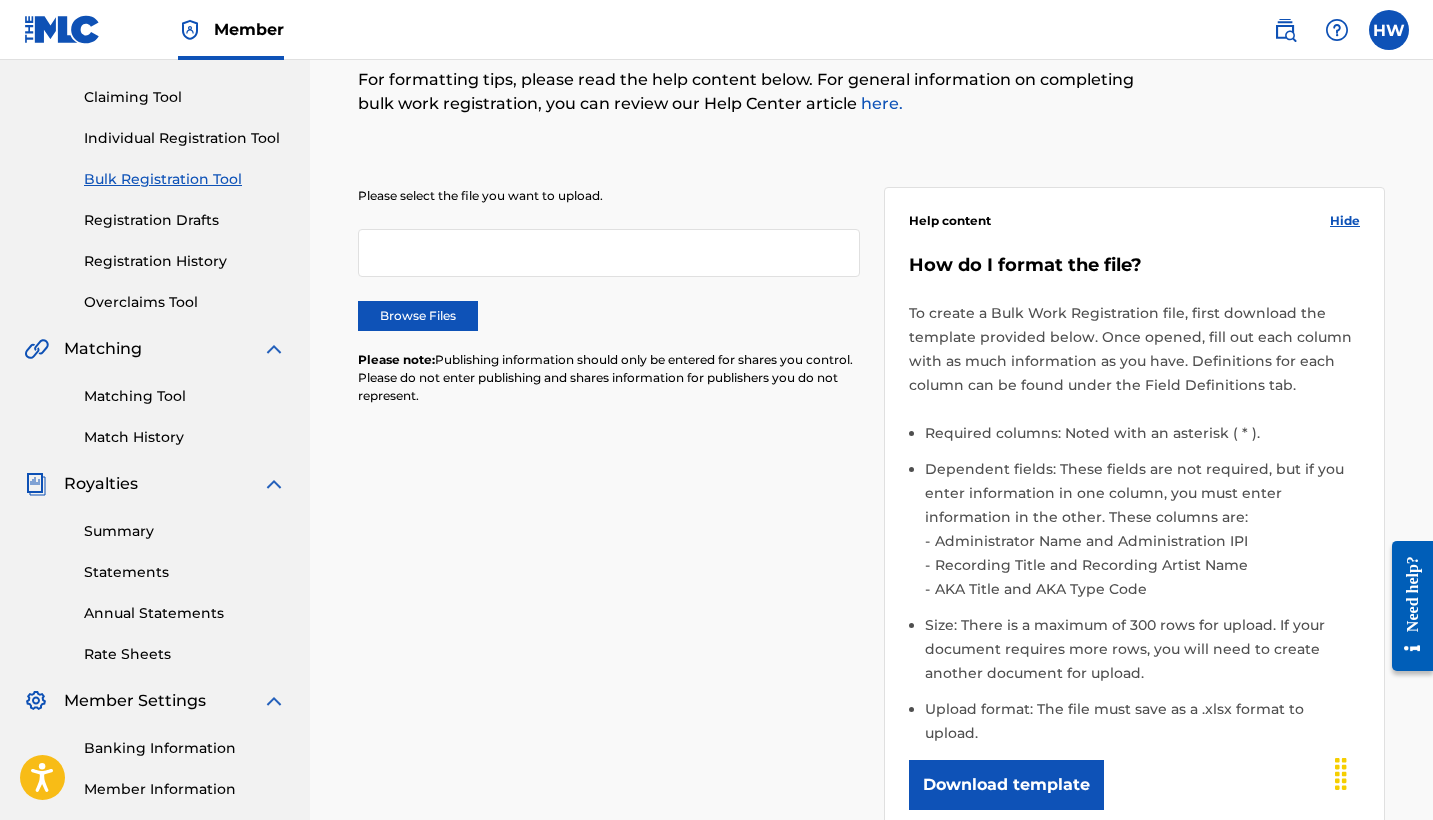 scroll, scrollTop: 0, scrollLeft: 0, axis: both 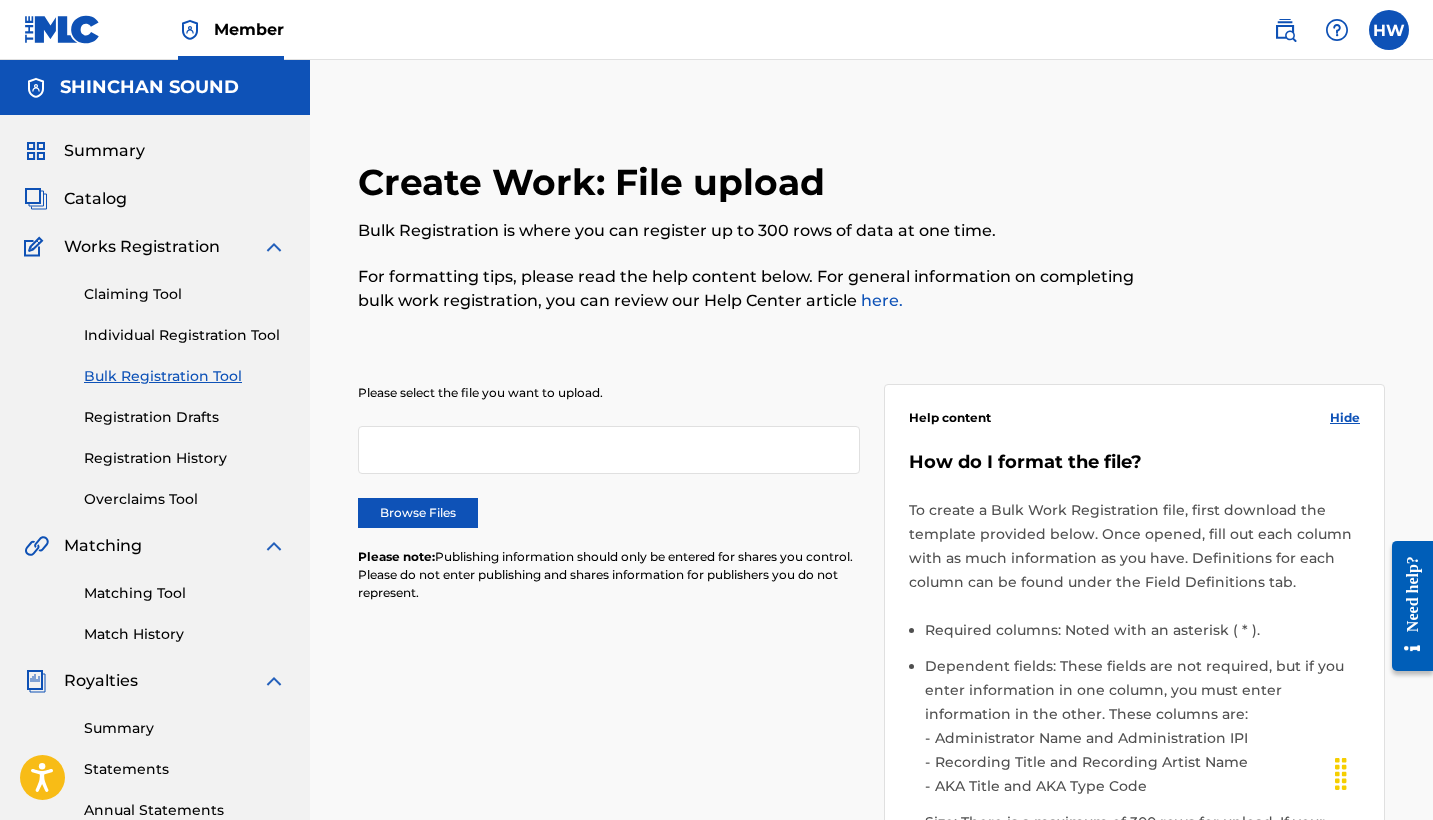 click on "Individual Registration Tool" at bounding box center [185, 335] 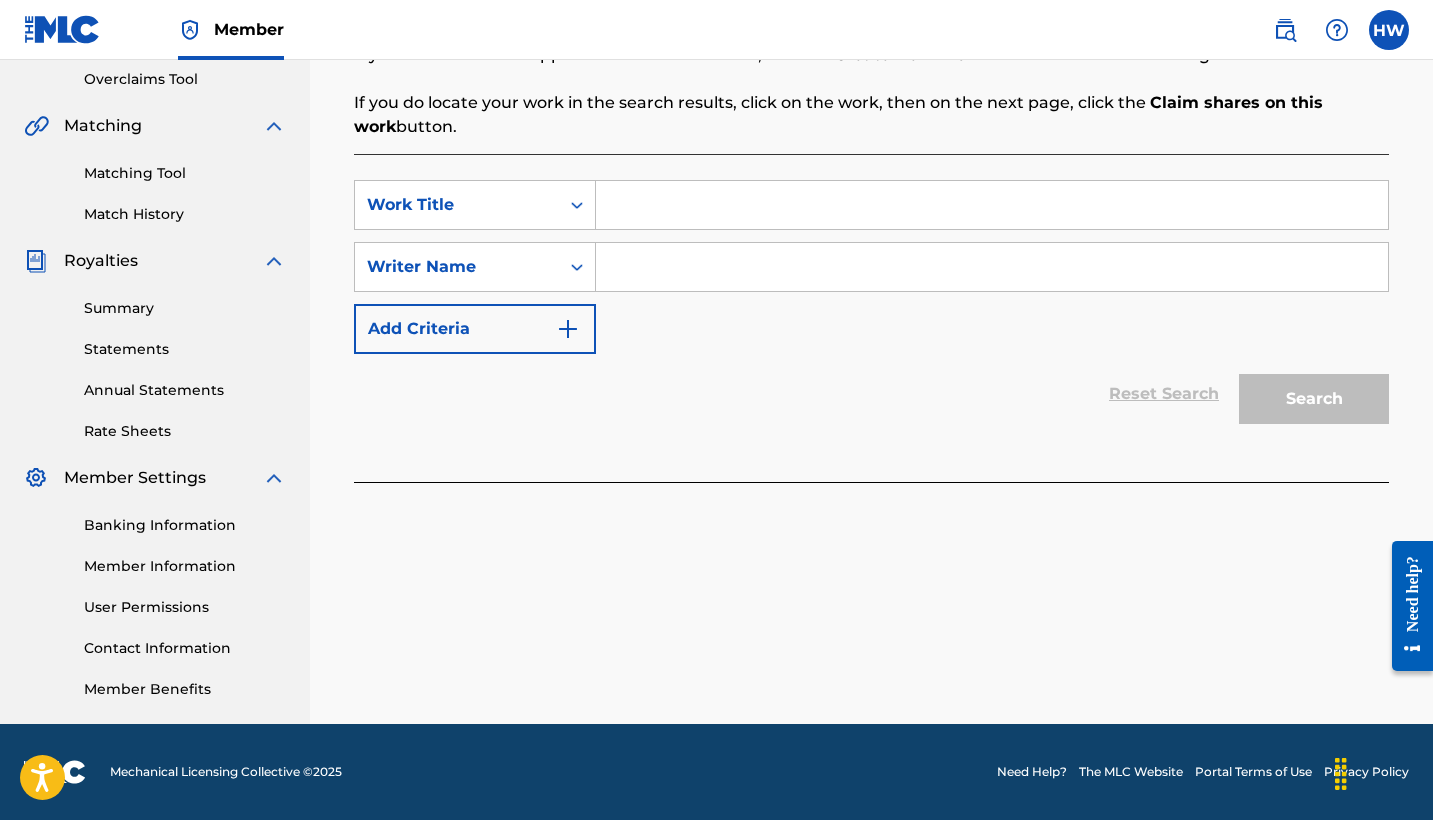 scroll, scrollTop: 420, scrollLeft: 0, axis: vertical 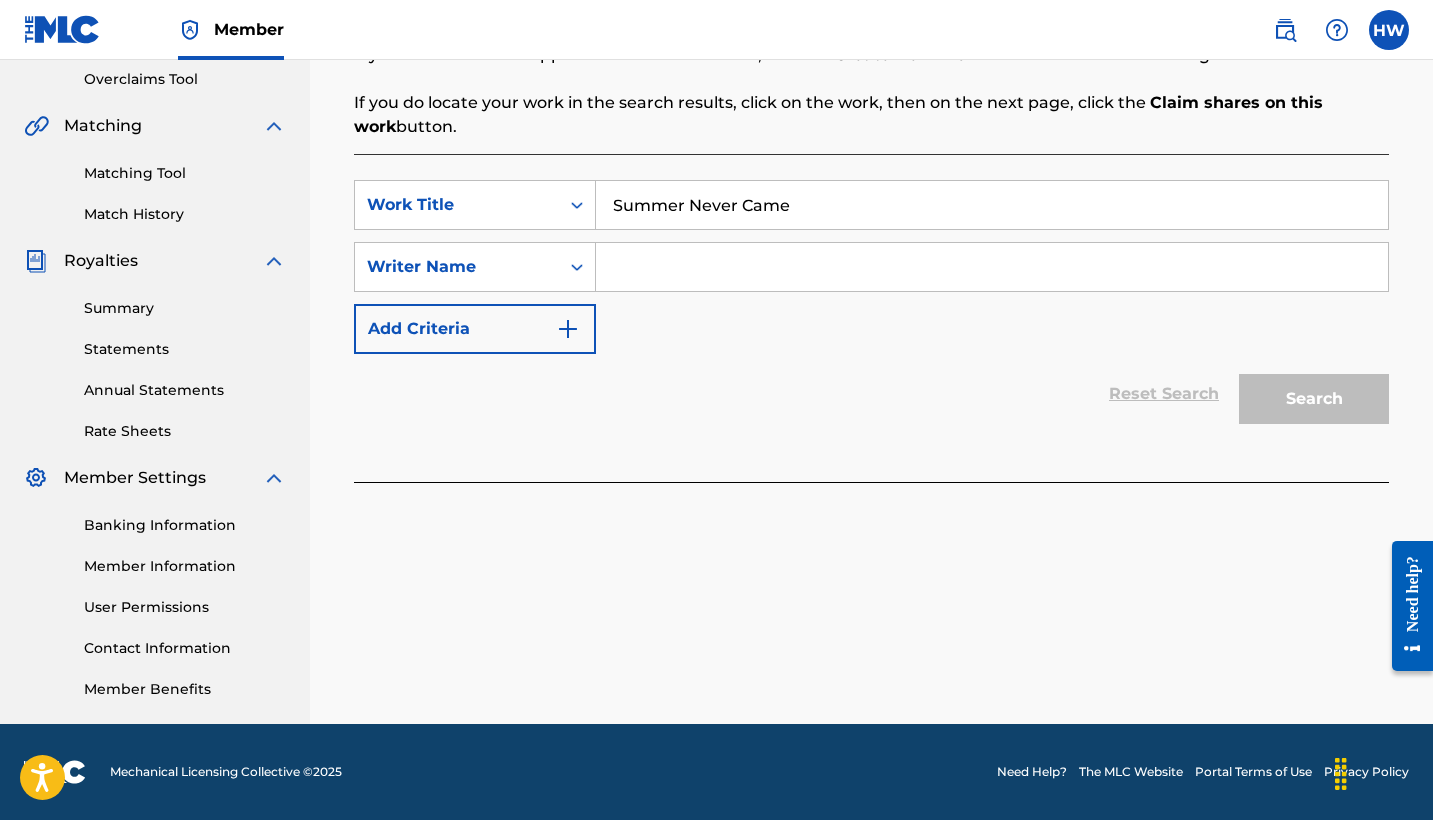 type on "Summer Never Came" 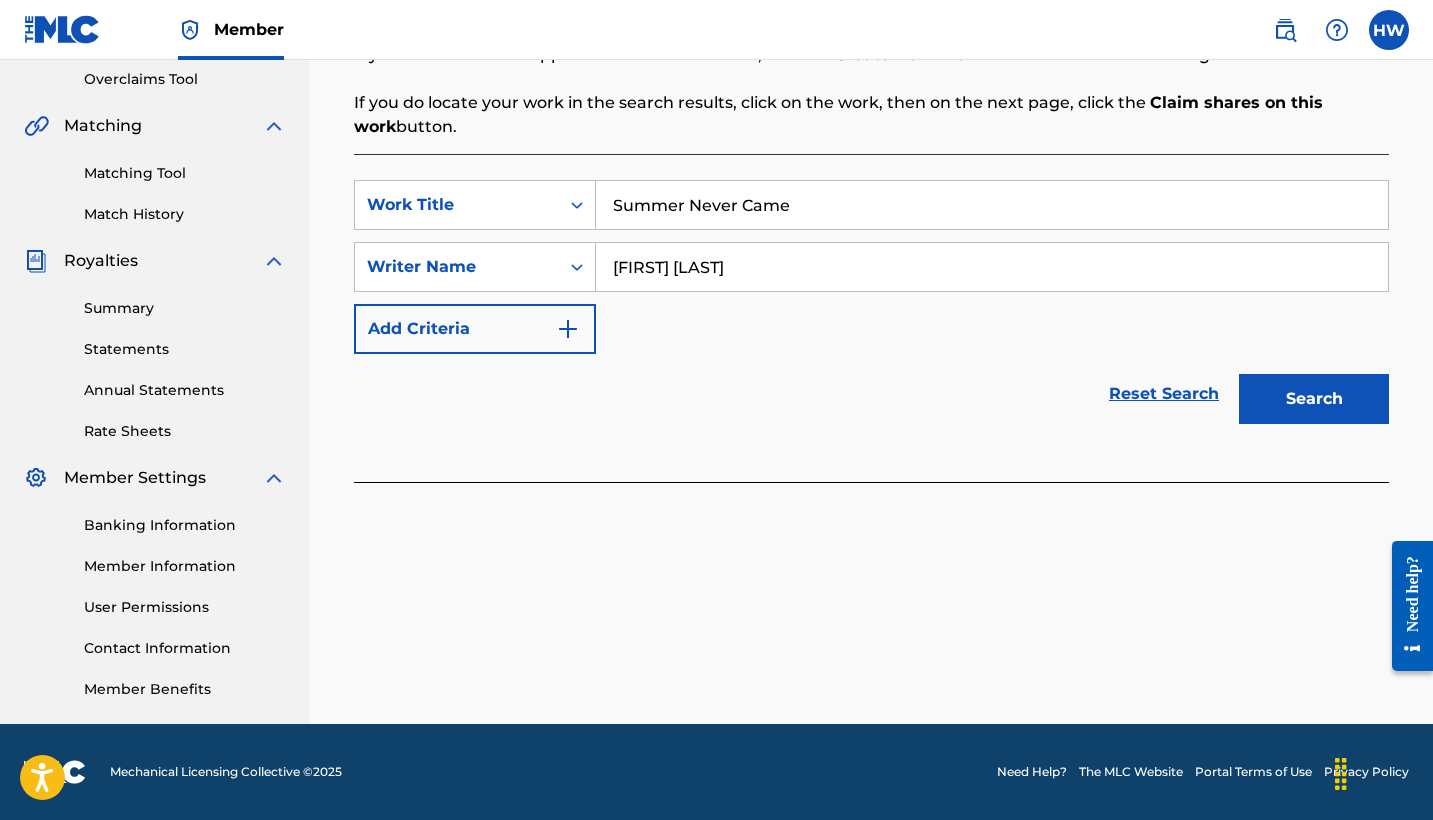 type on "[FIRST] [LAST]" 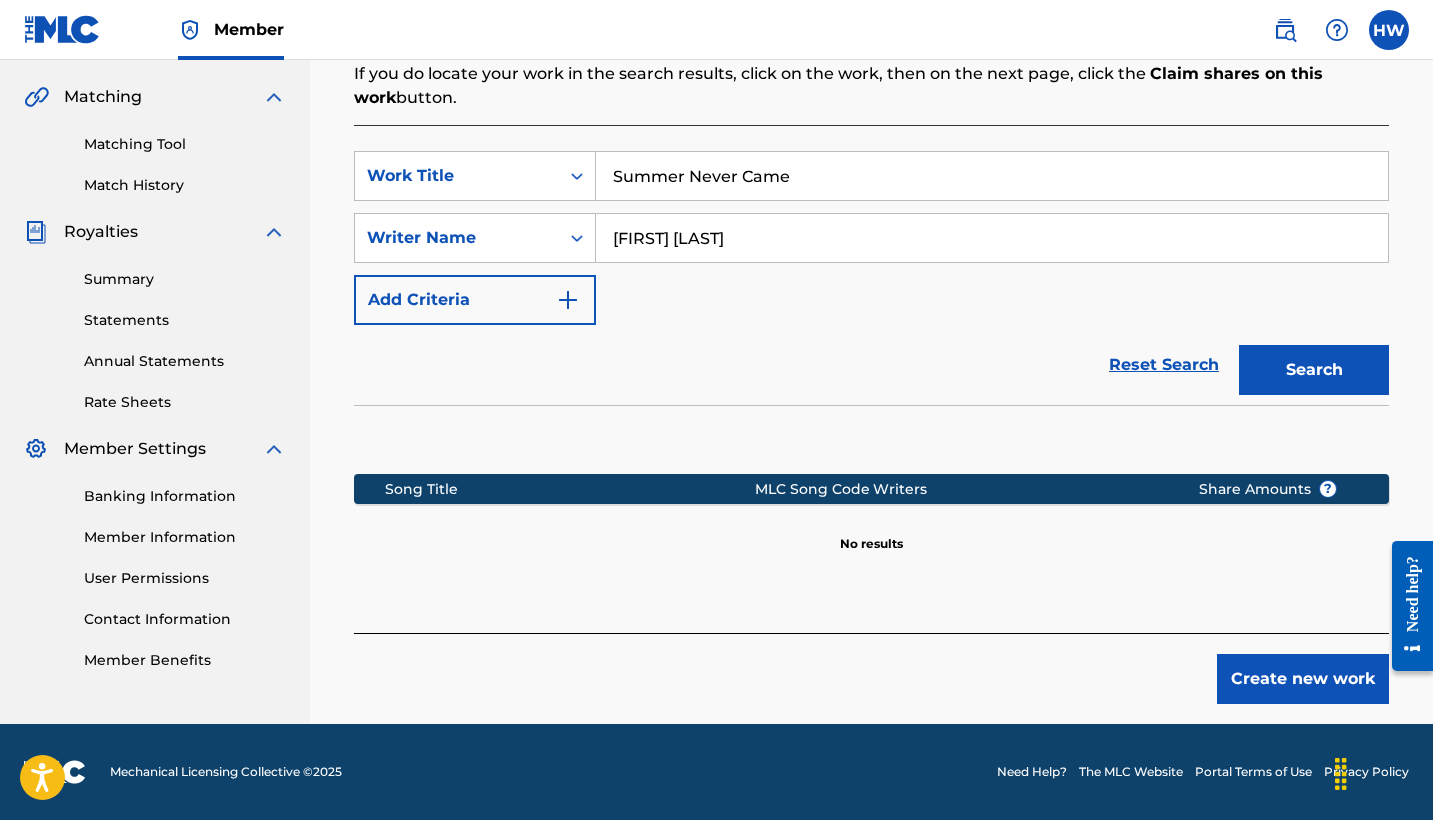 scroll, scrollTop: 449, scrollLeft: 0, axis: vertical 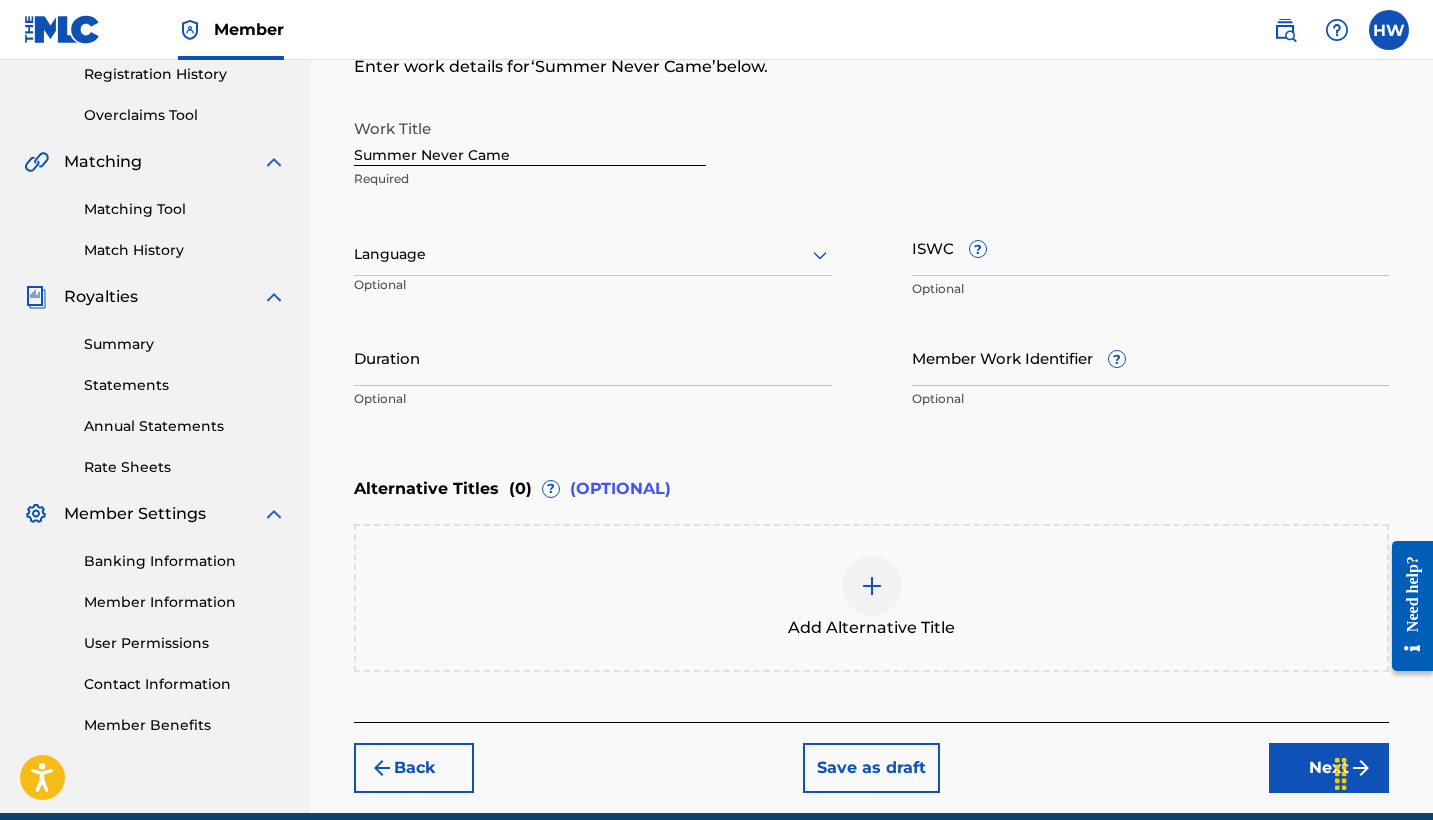 click on "Language" at bounding box center [593, 255] 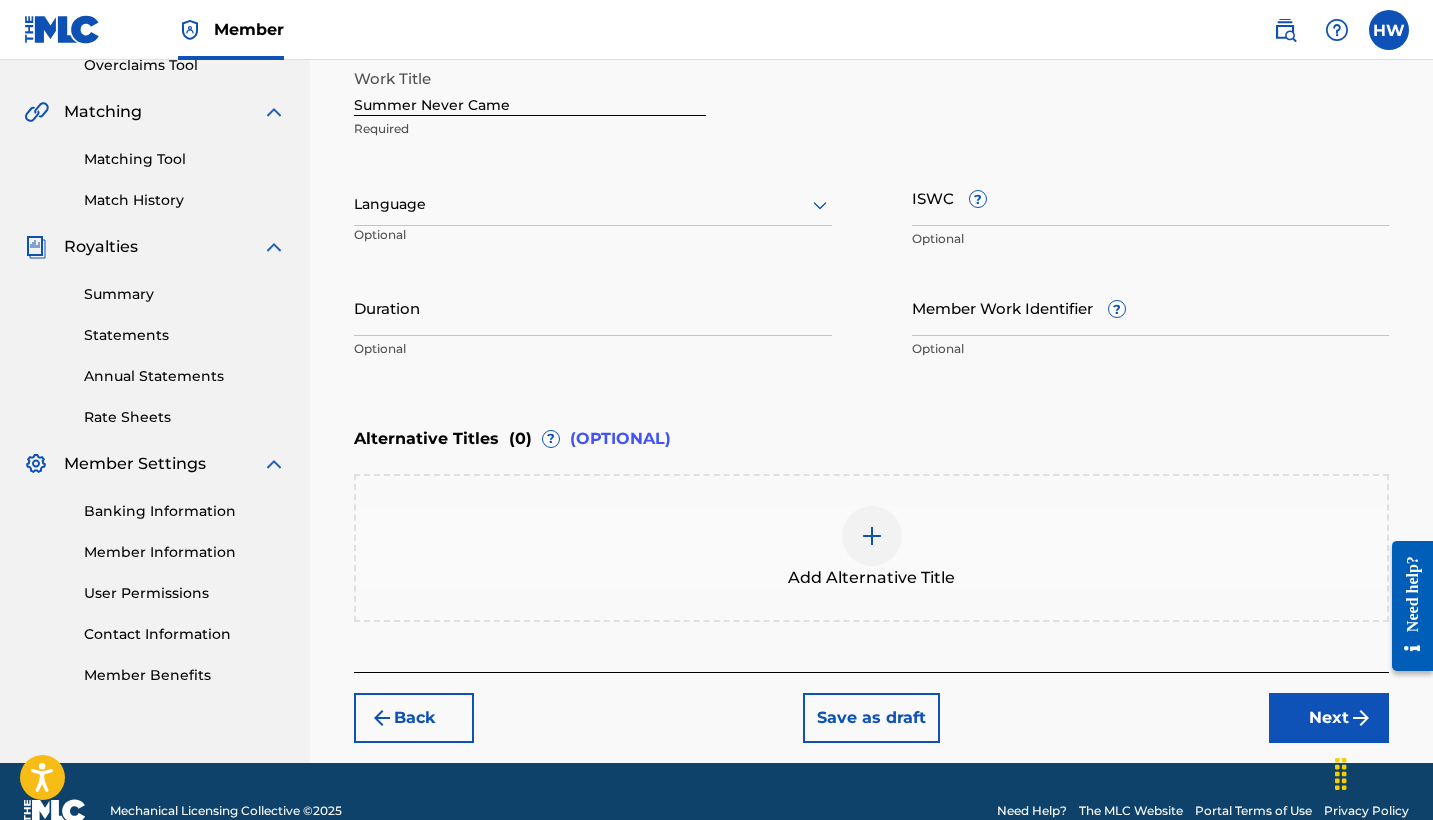 scroll, scrollTop: 439, scrollLeft: 0, axis: vertical 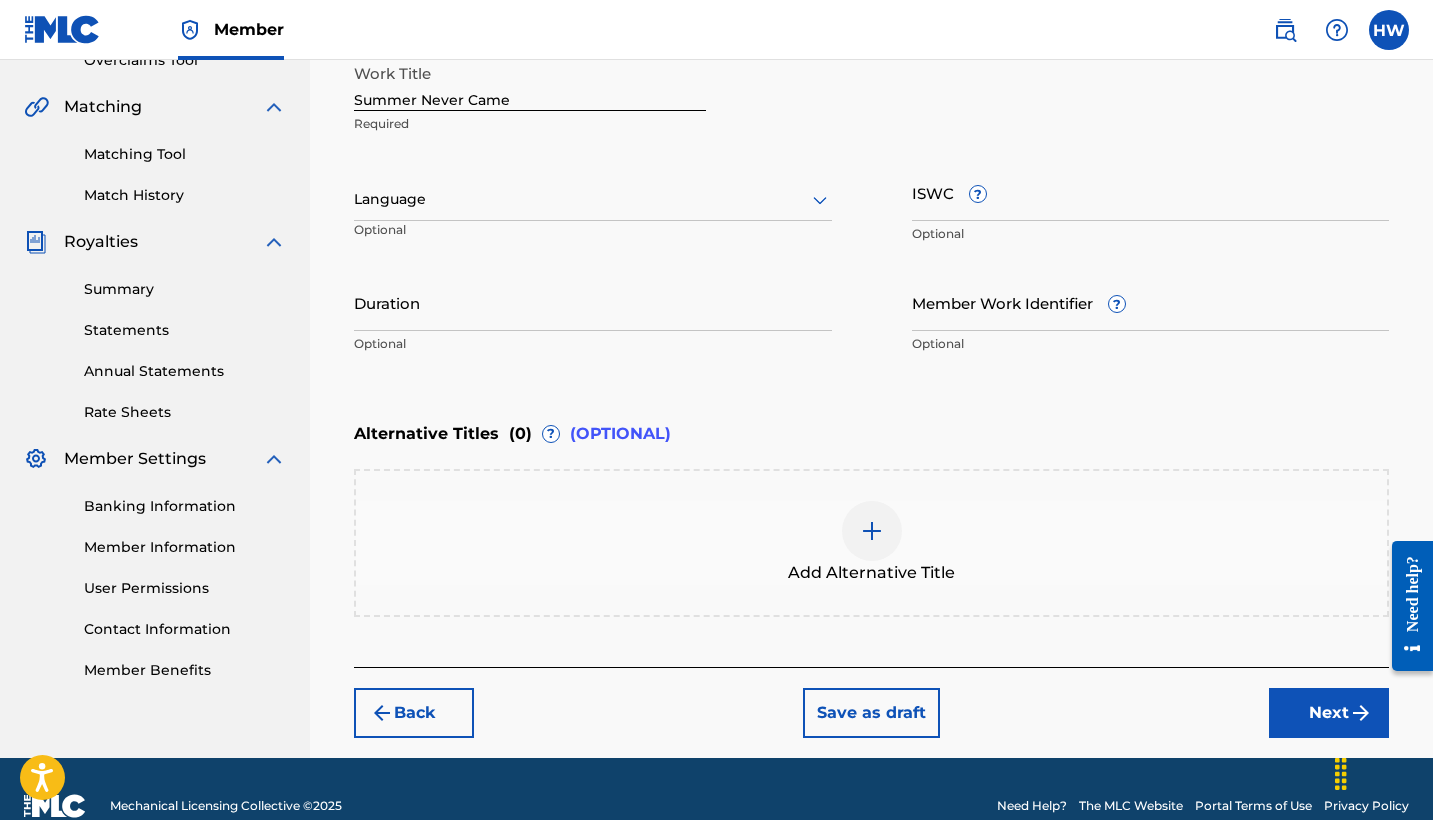 click on "Next" at bounding box center [1329, 713] 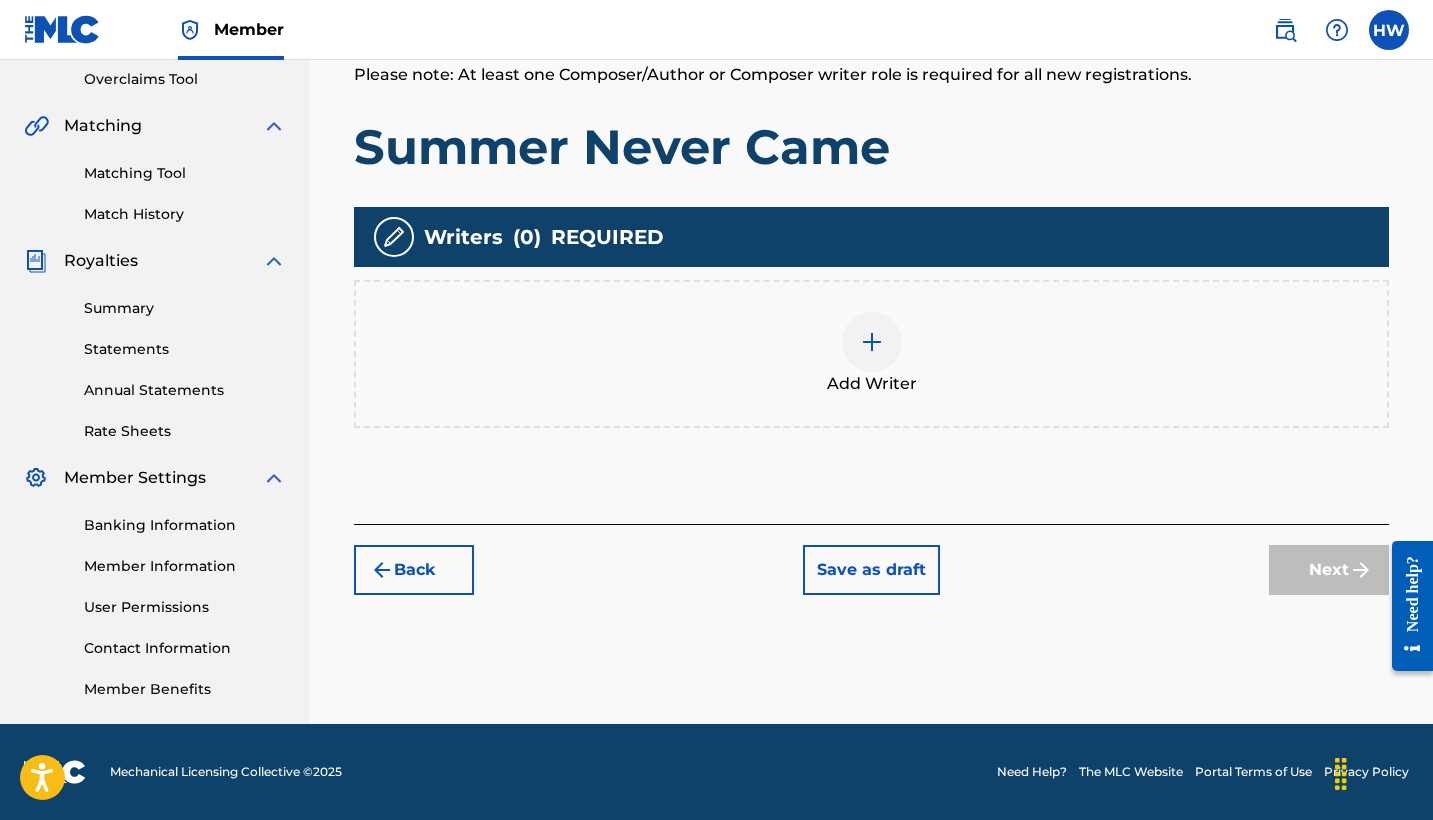 click at bounding box center [872, 342] 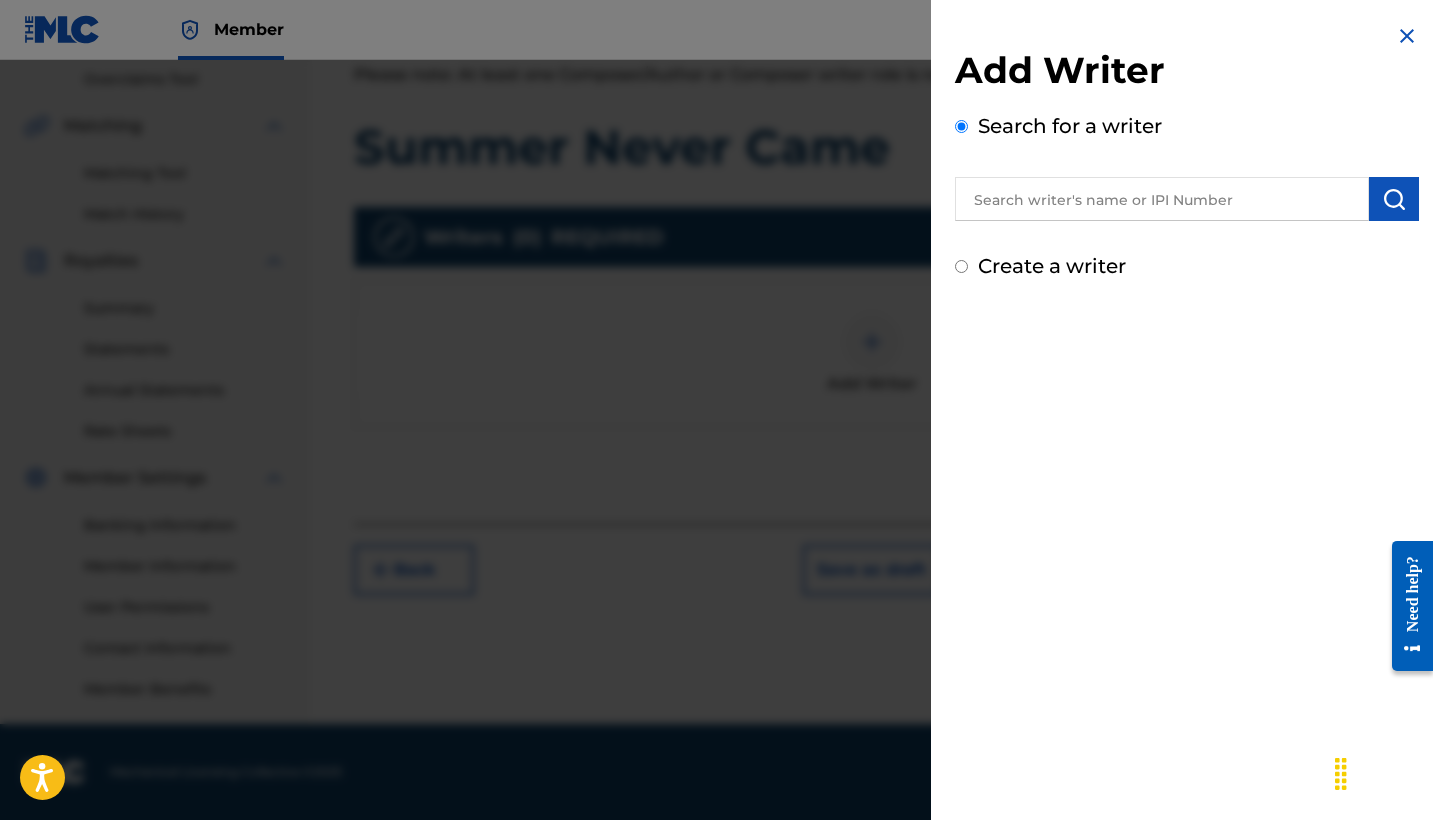 click at bounding box center [1162, 199] 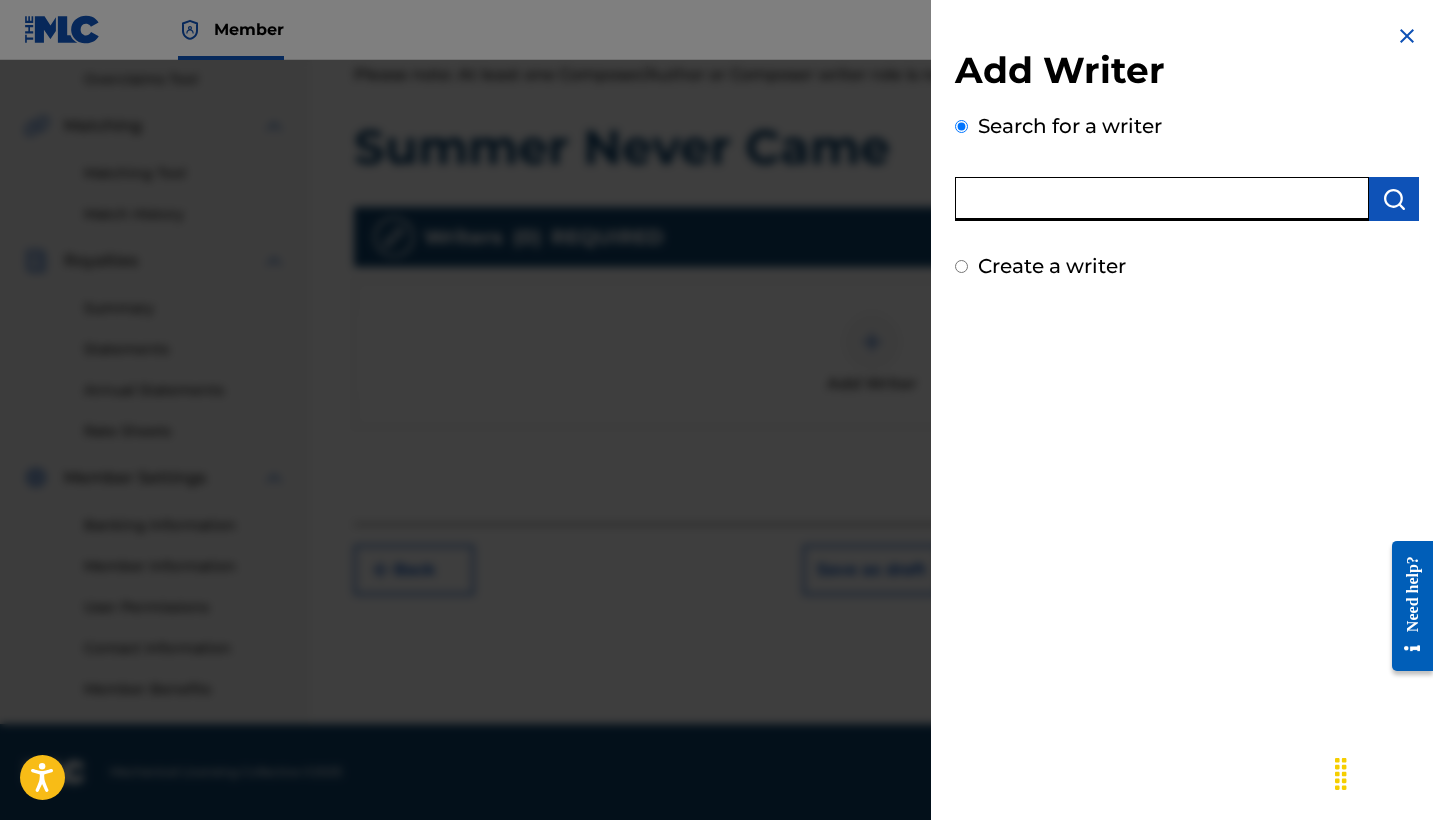 click at bounding box center [1162, 199] 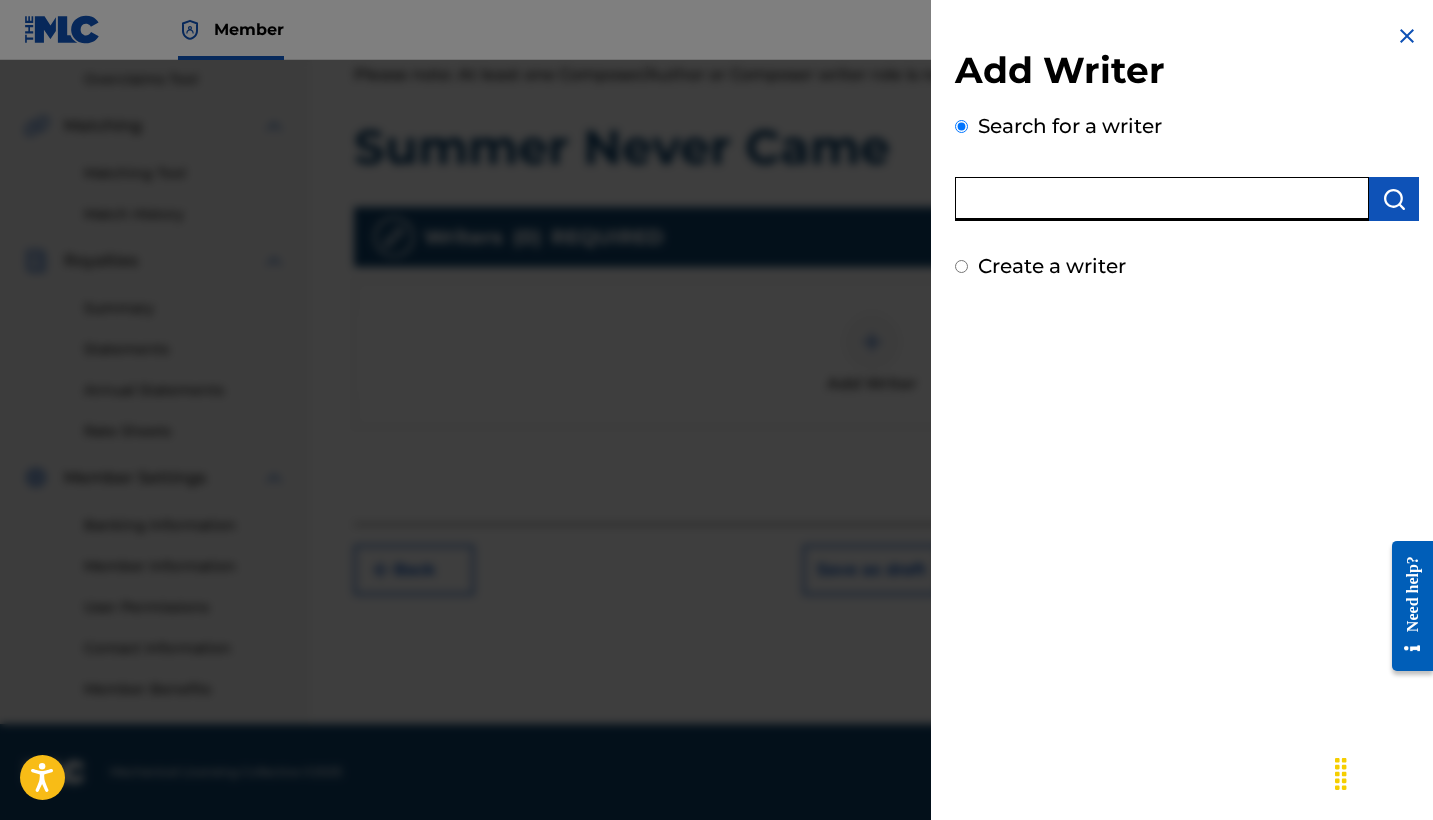 click at bounding box center [1407, 36] 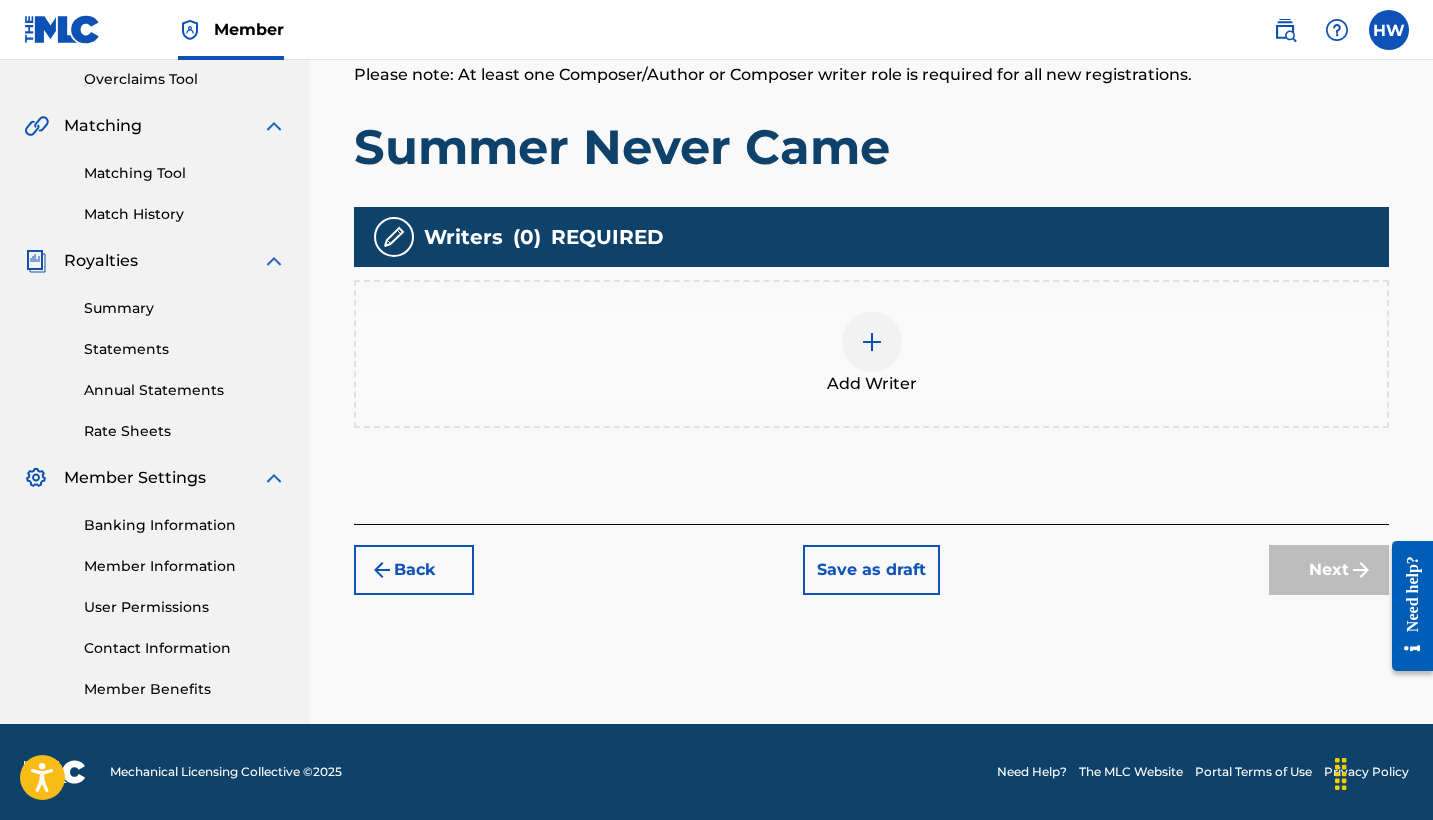 click at bounding box center [872, 342] 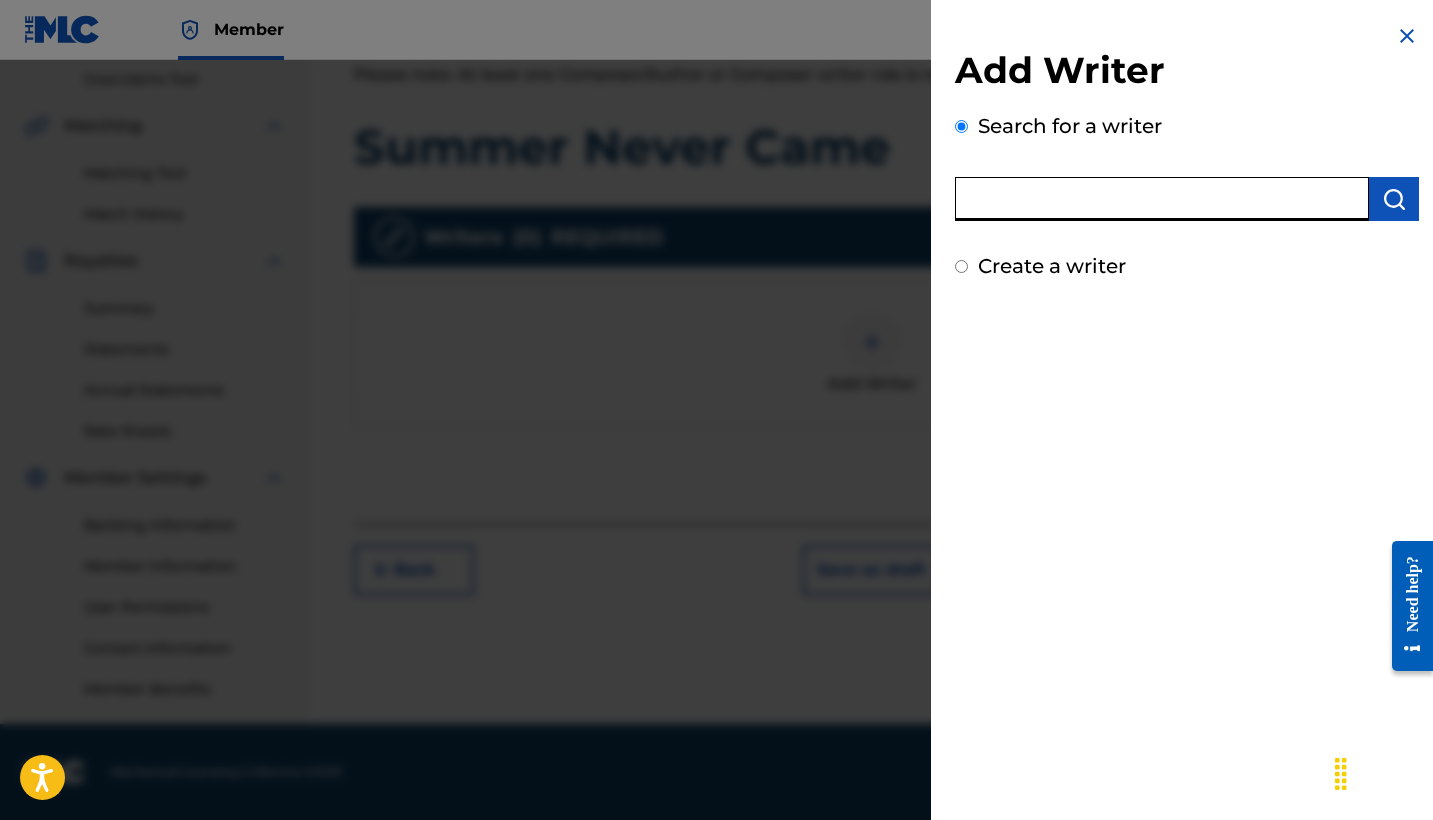 click at bounding box center [1162, 199] 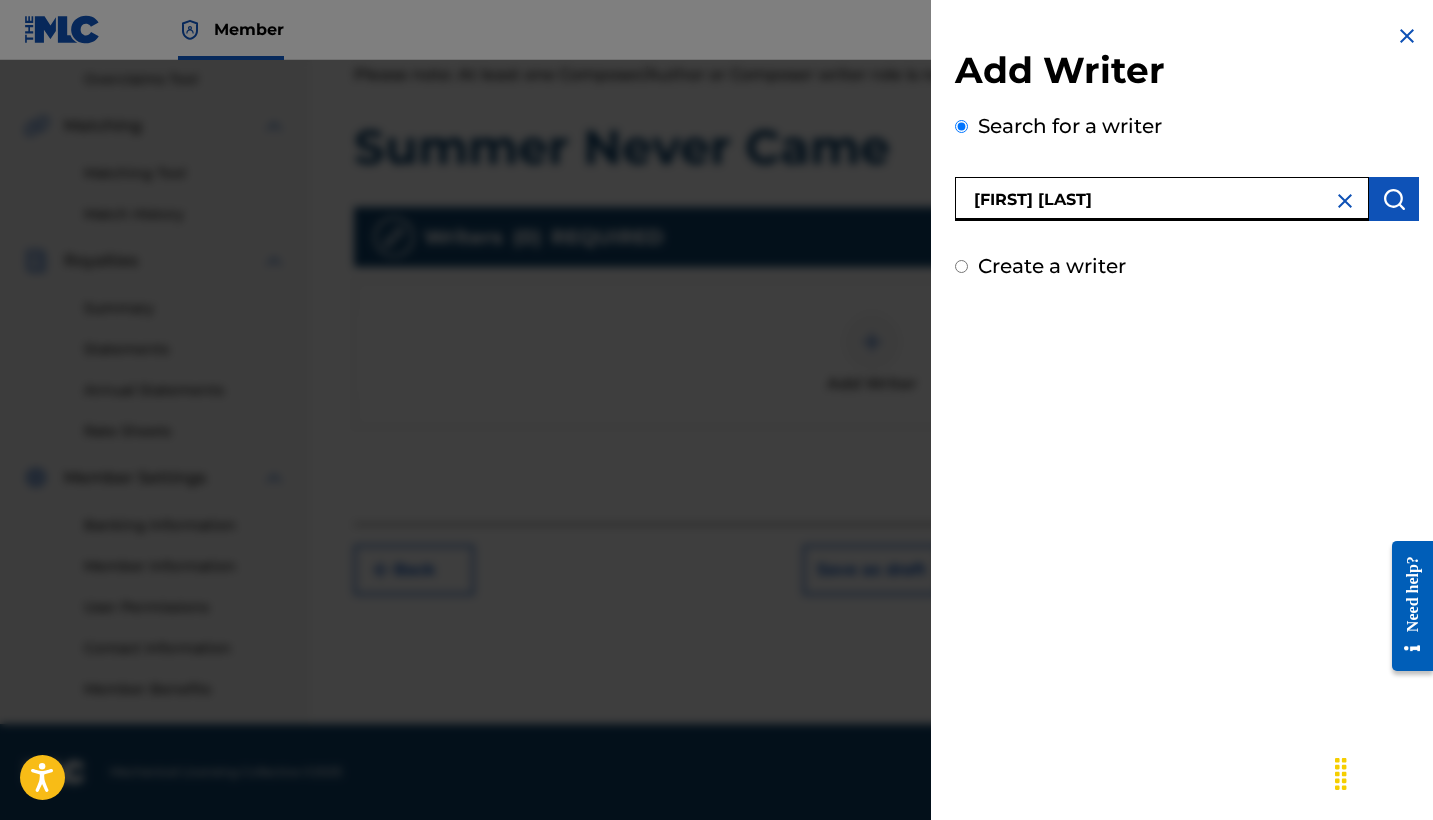 drag, startPoint x: 1110, startPoint y: 206, endPoint x: 1171, endPoint y: 199, distance: 61.400326 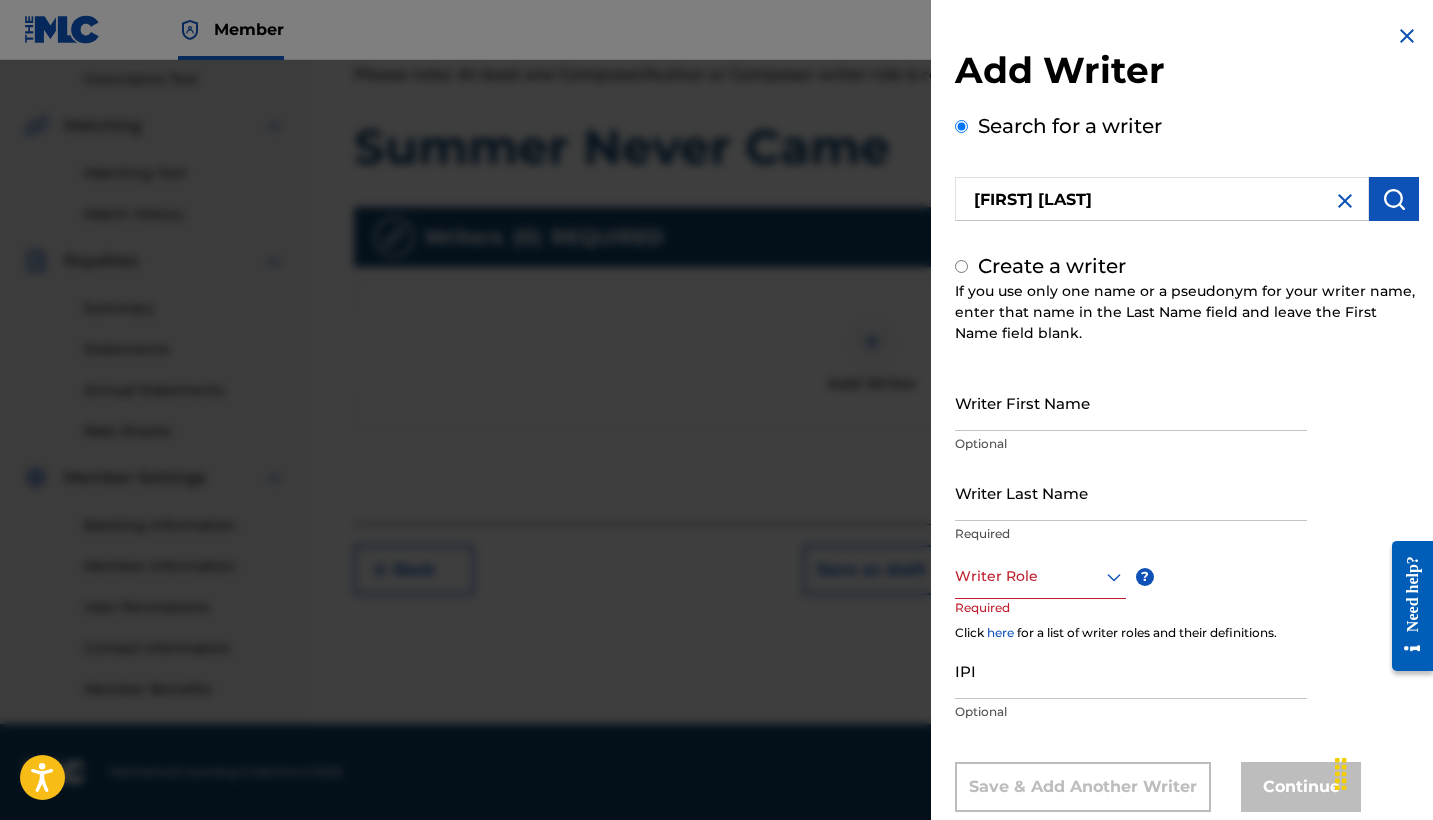 radio on "false" 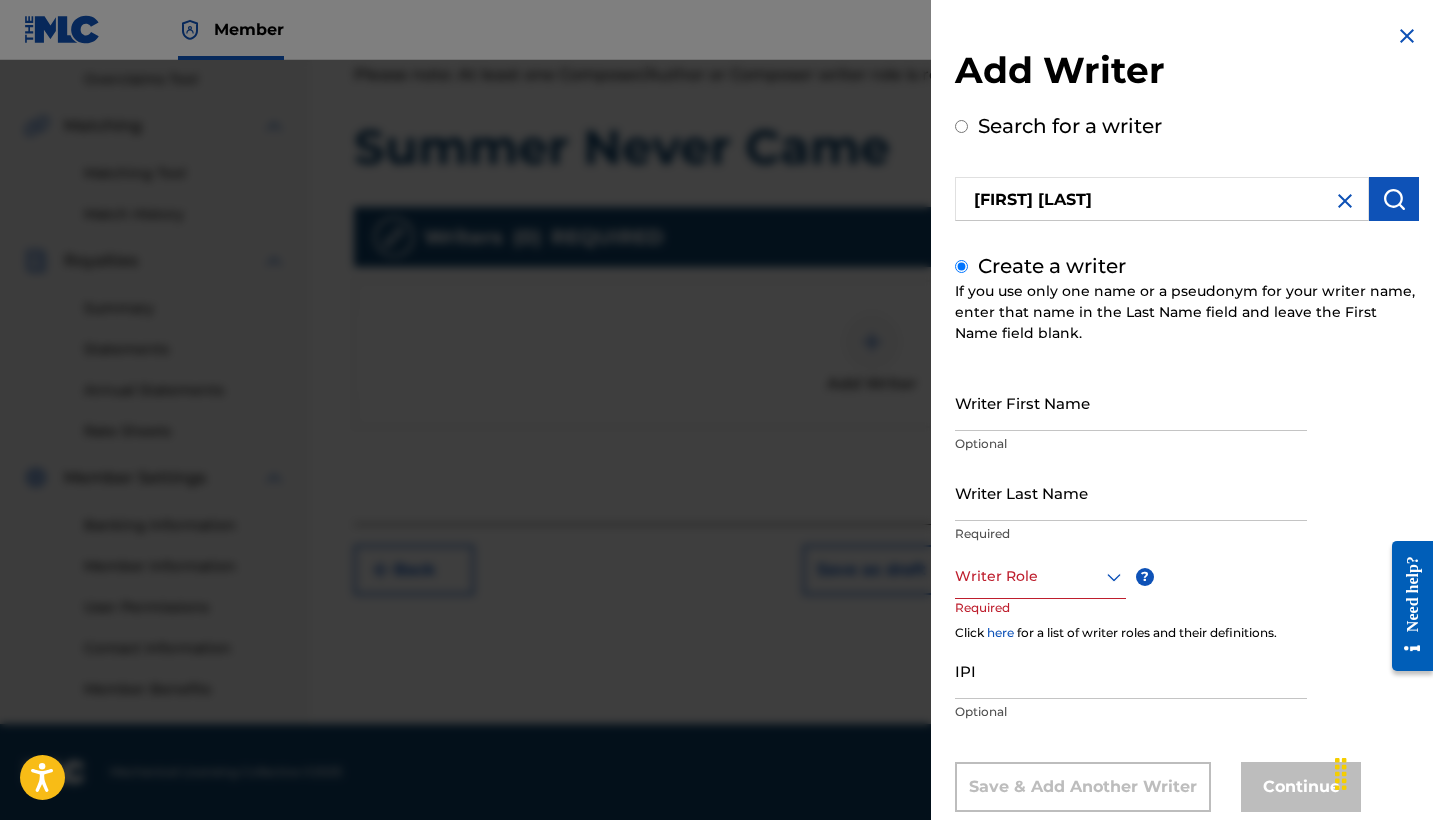 click on "Search for a writer" at bounding box center (961, 126) 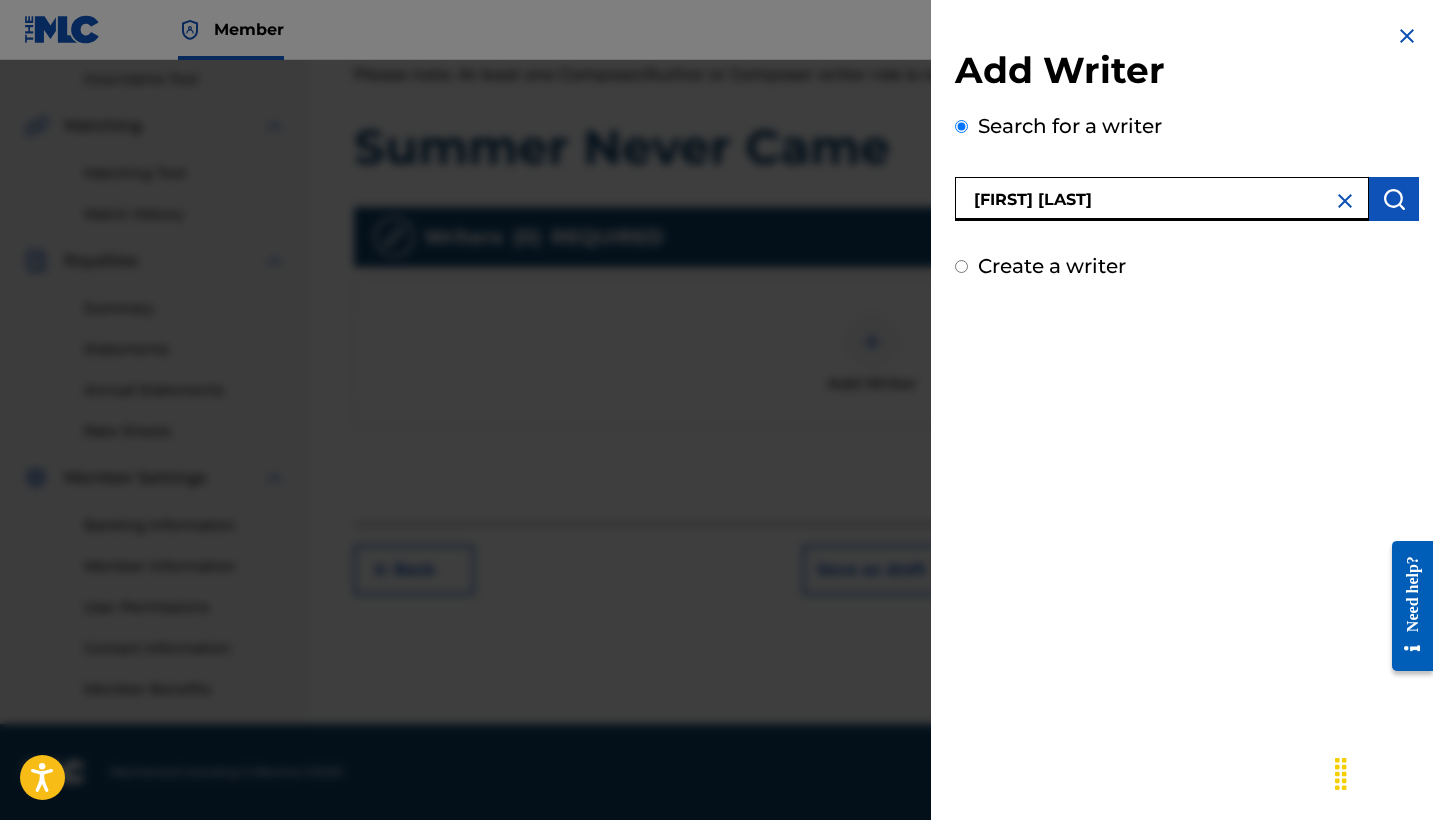 click on "[FIRST] [LAST]" at bounding box center (1162, 199) 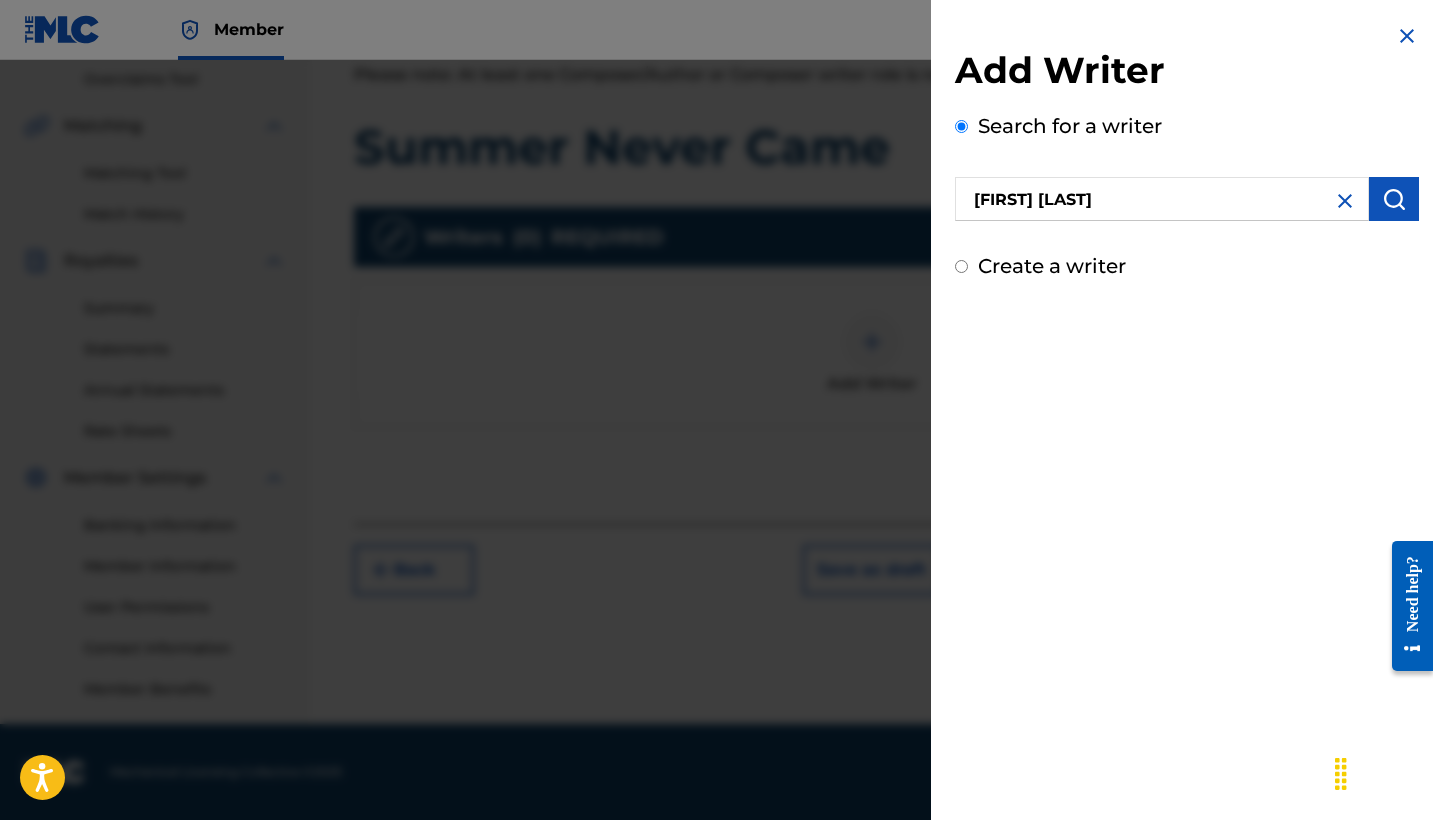 click on "Create a writer" at bounding box center (961, 266) 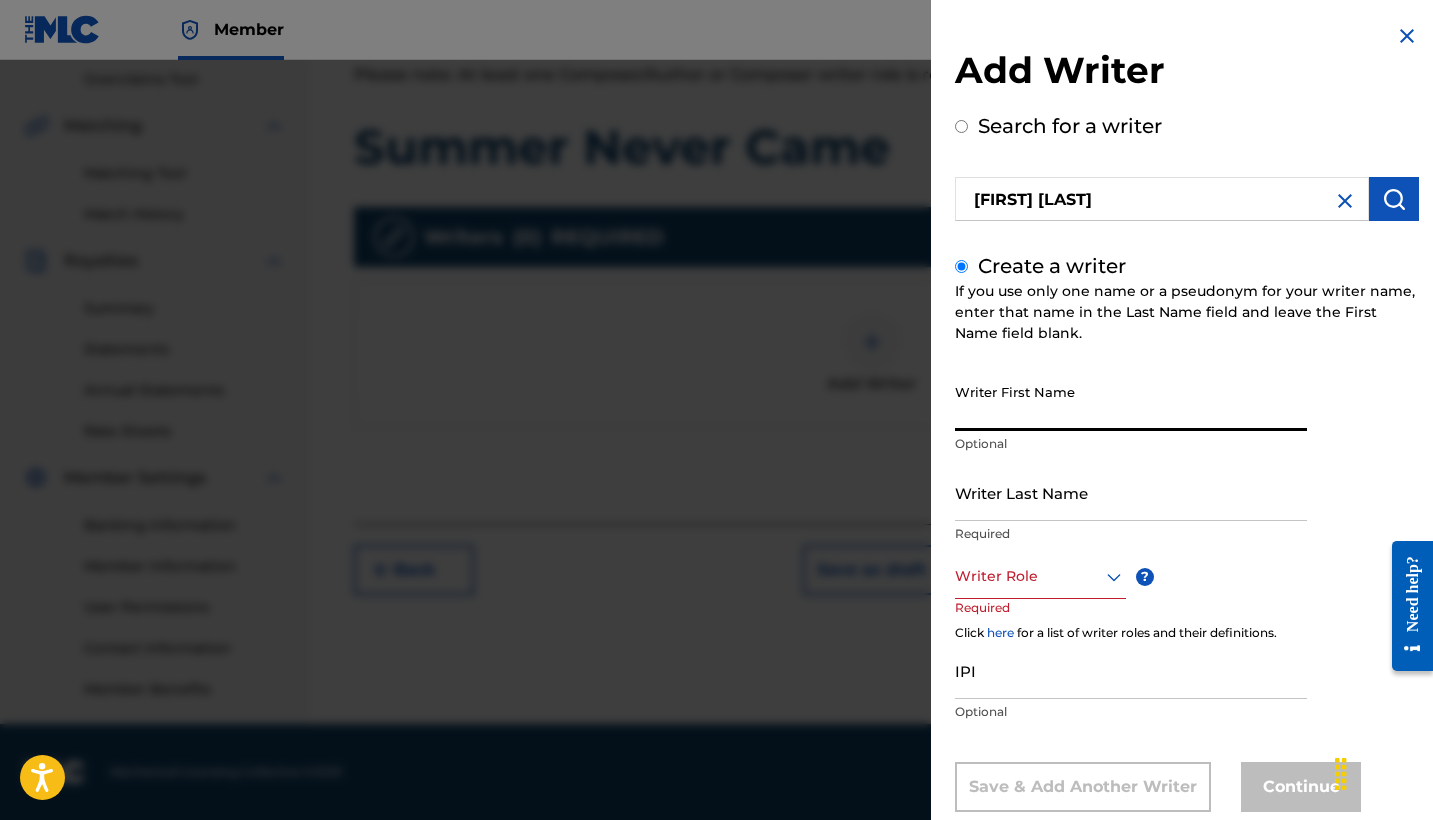 click on "Writer First Name" at bounding box center (1131, 402) 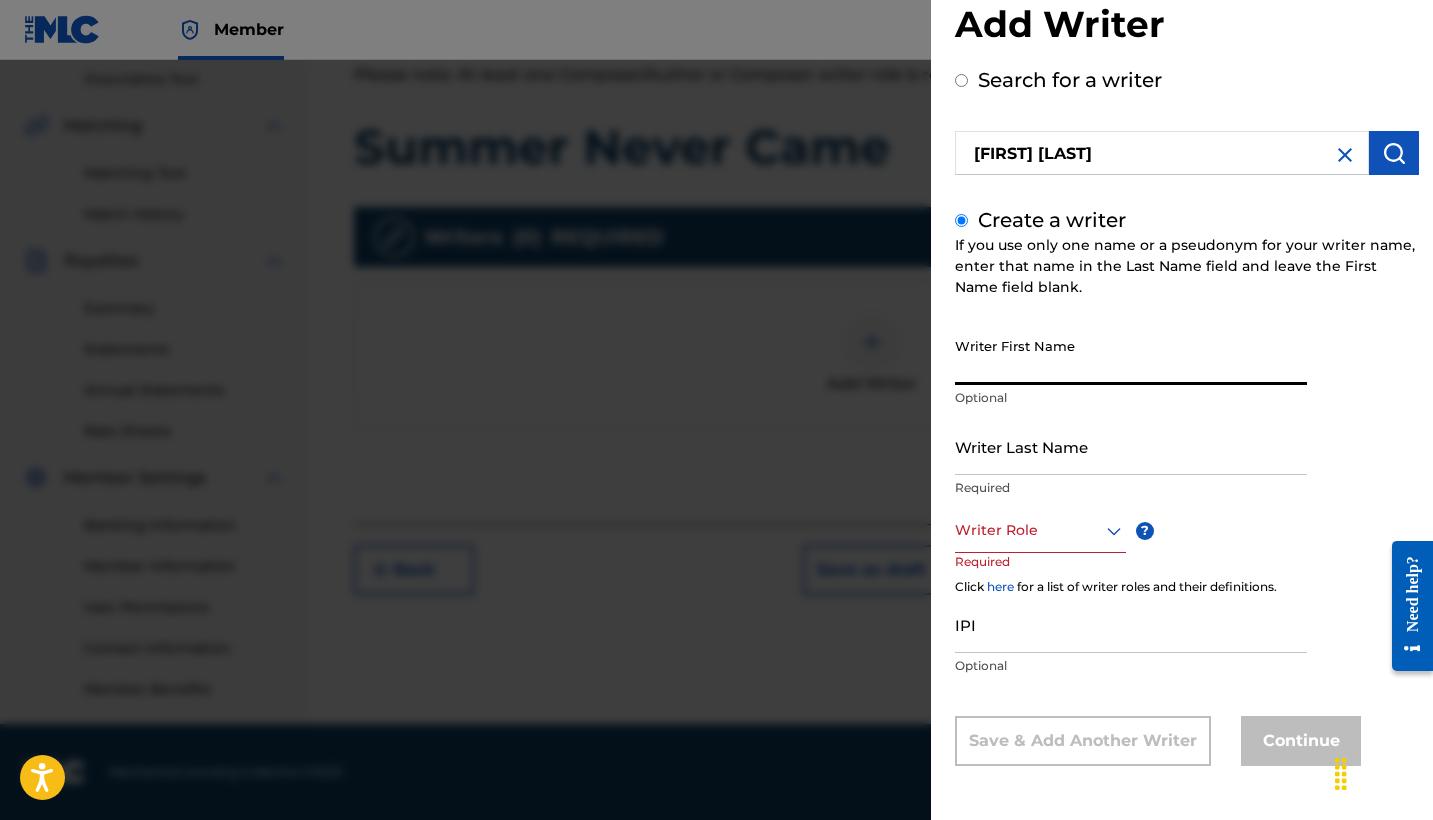 scroll, scrollTop: 46, scrollLeft: 0, axis: vertical 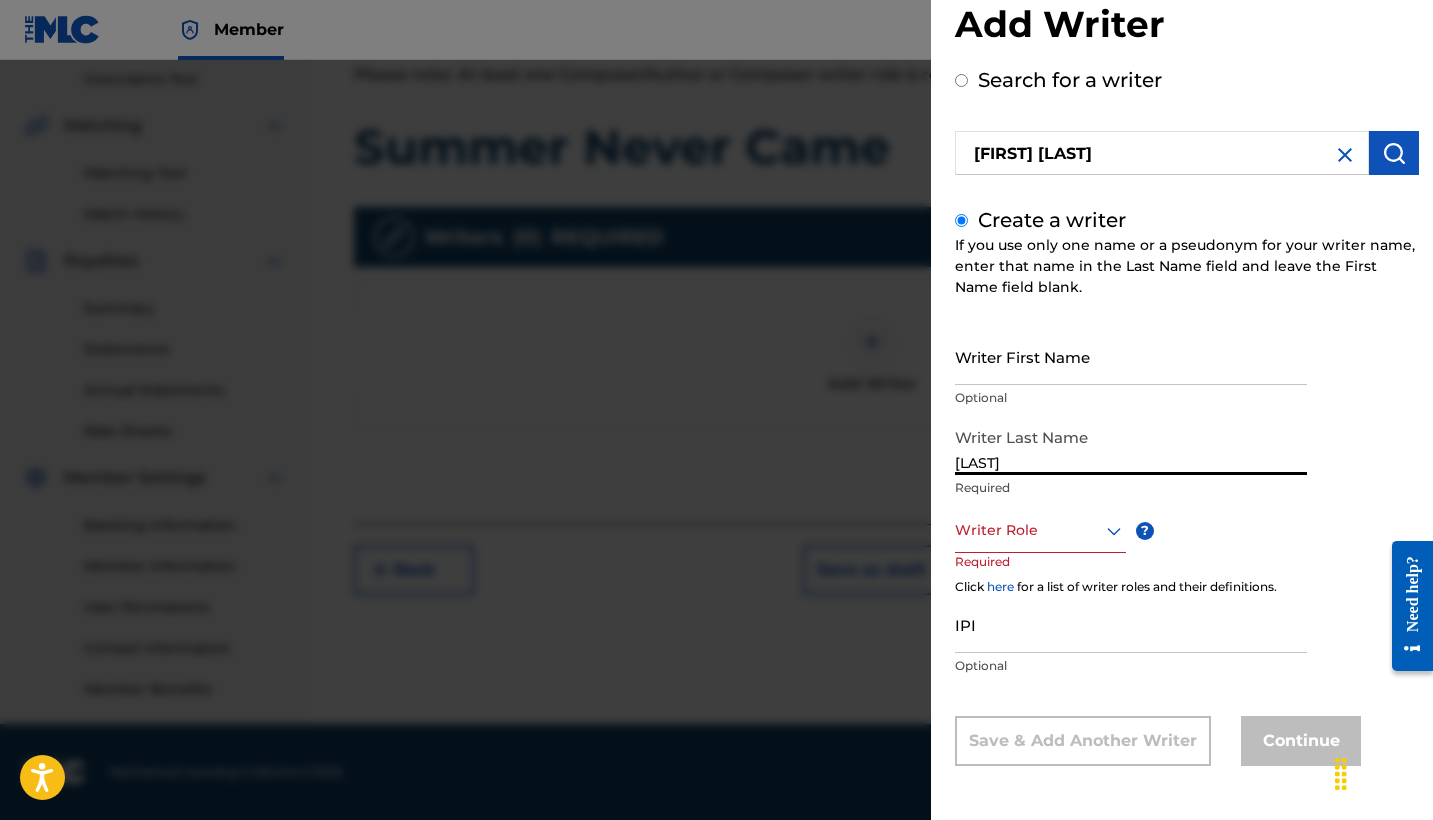 type on "[LAST]" 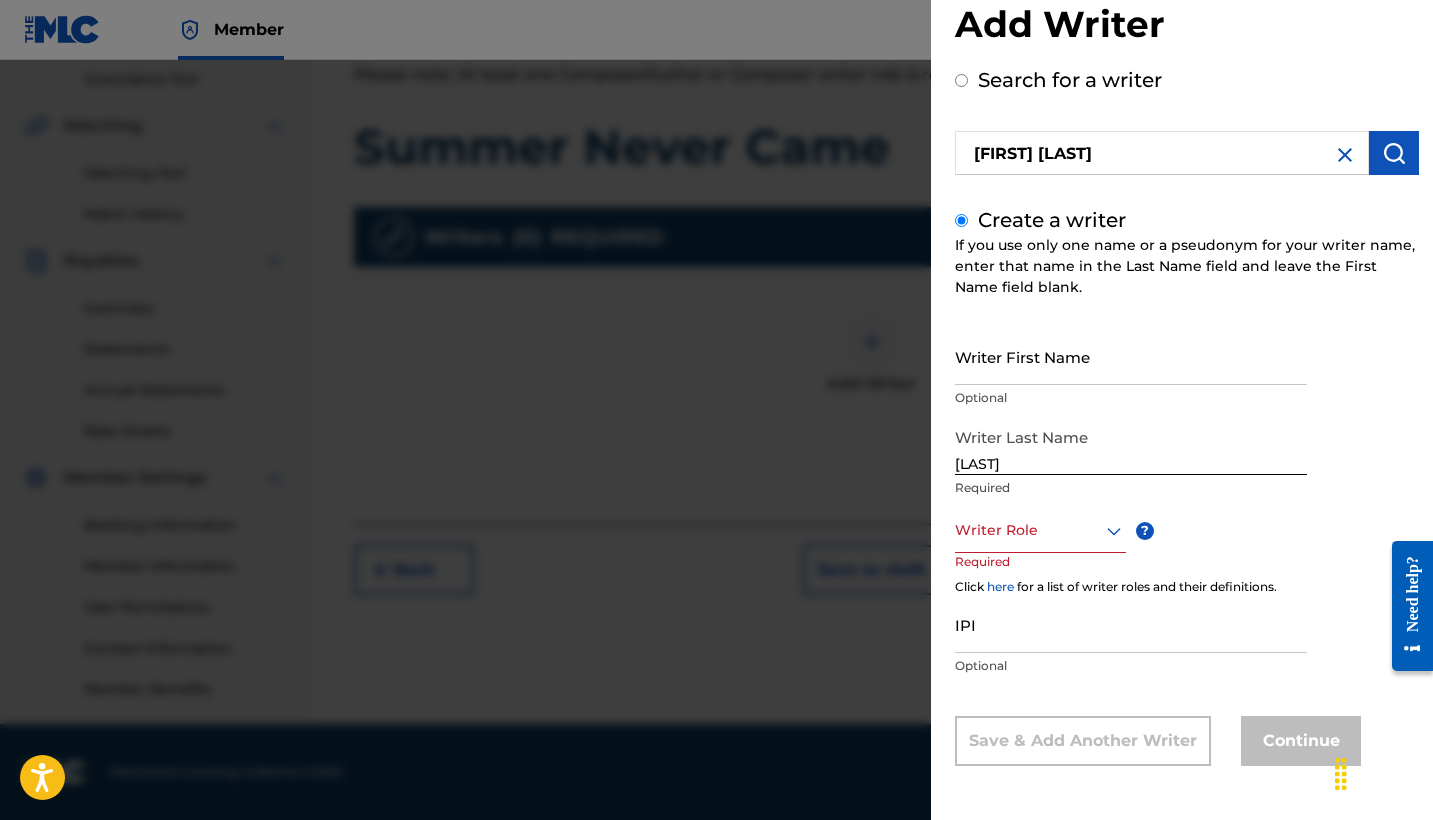 drag, startPoint x: 1121, startPoint y: 473, endPoint x: 1126, endPoint y: 385, distance: 88.14193 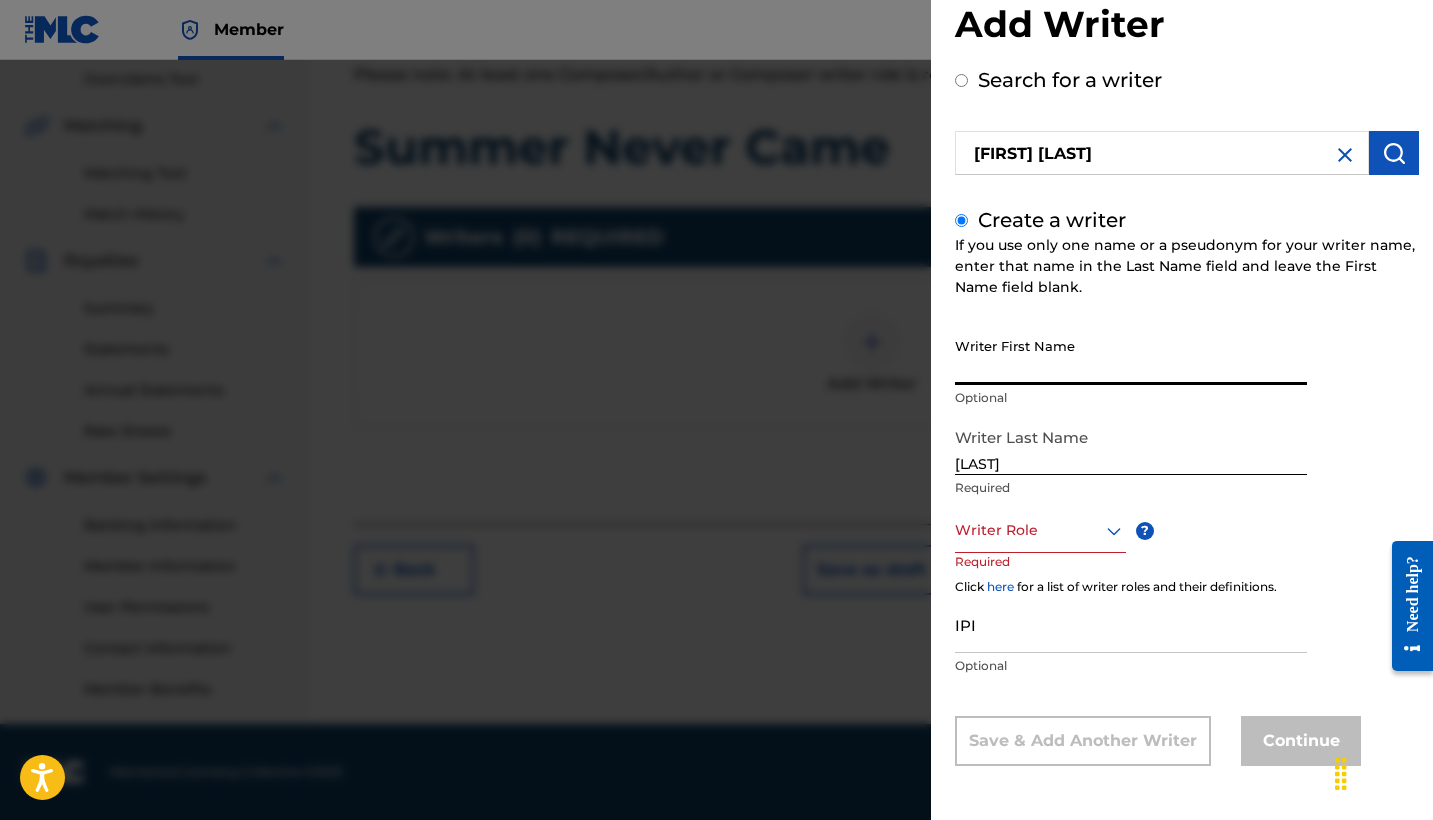 click on "Writer First Name" at bounding box center [1131, 356] 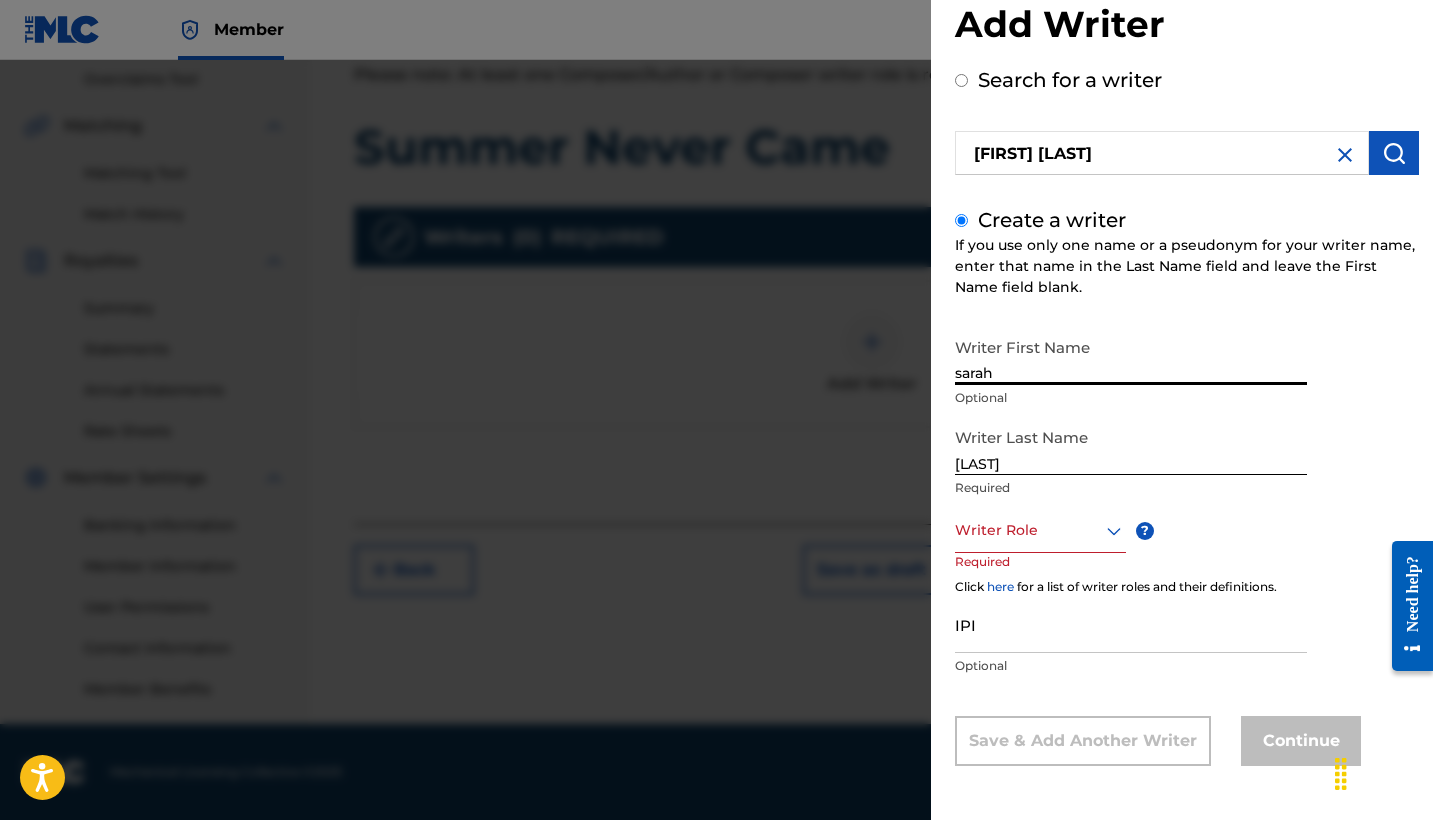 type on "[FIRST]" 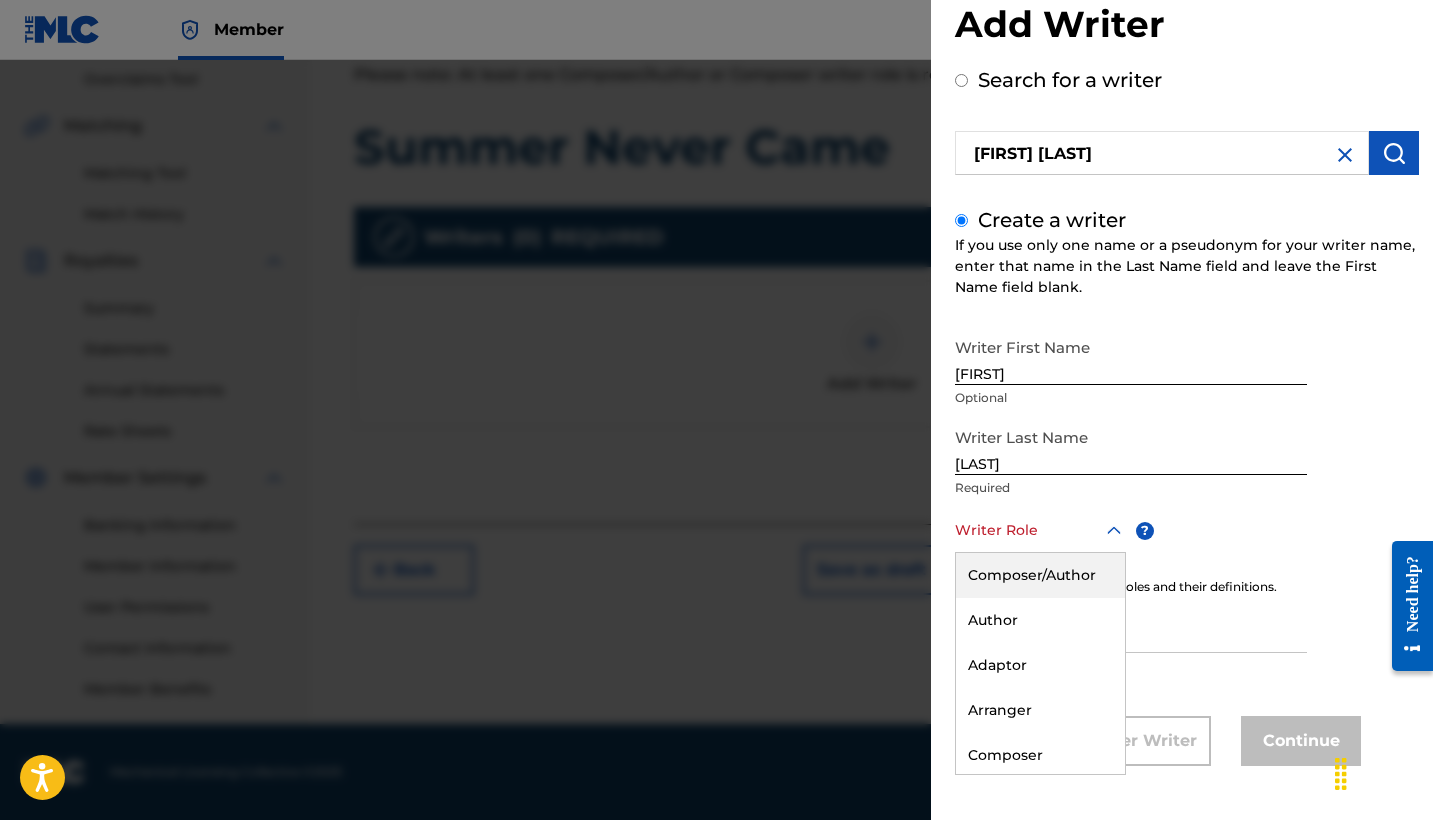 drag, startPoint x: 1107, startPoint y: 371, endPoint x: 1054, endPoint y: 548, distance: 184.76471 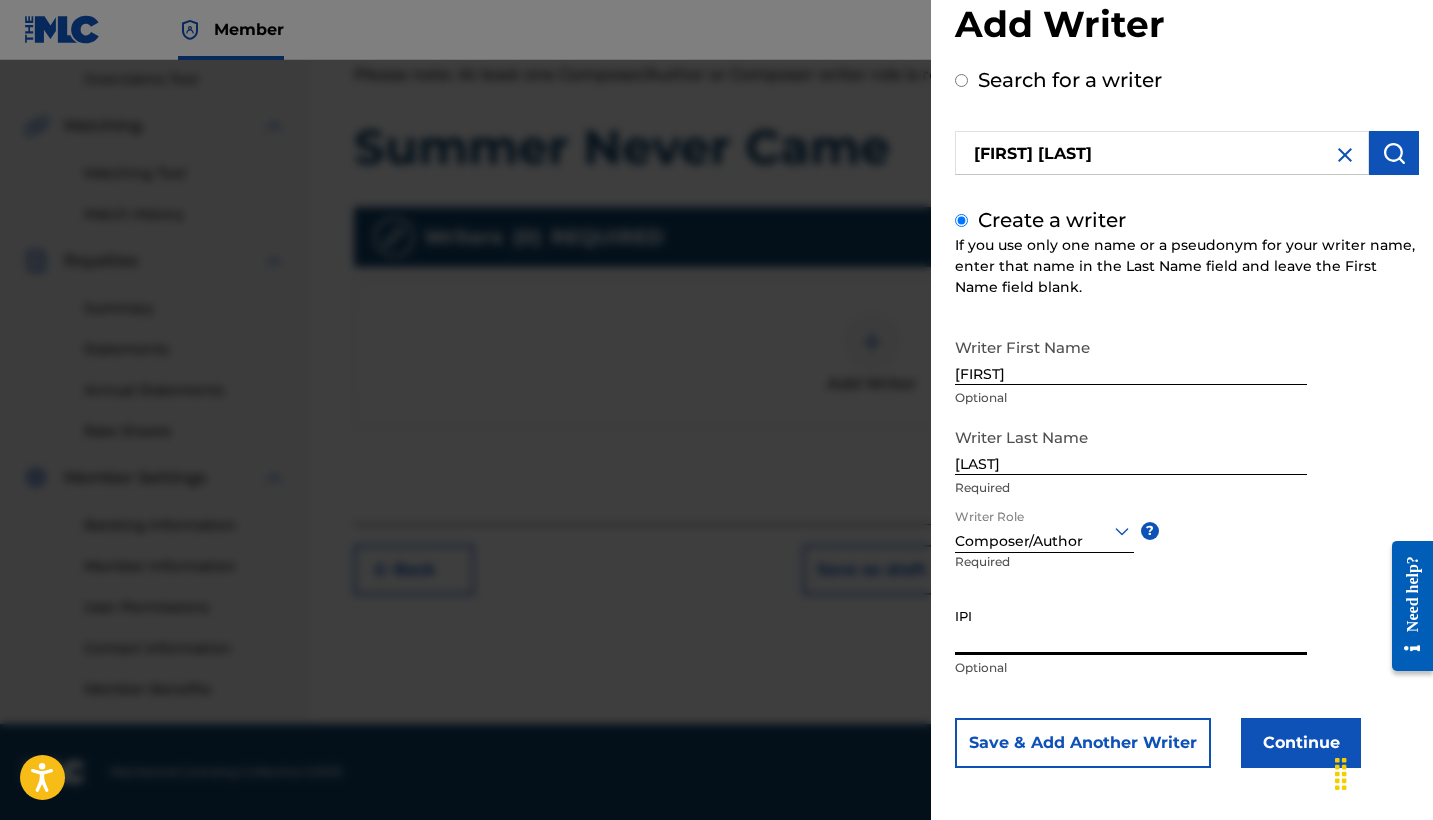 click on "IPI" at bounding box center (1131, 626) 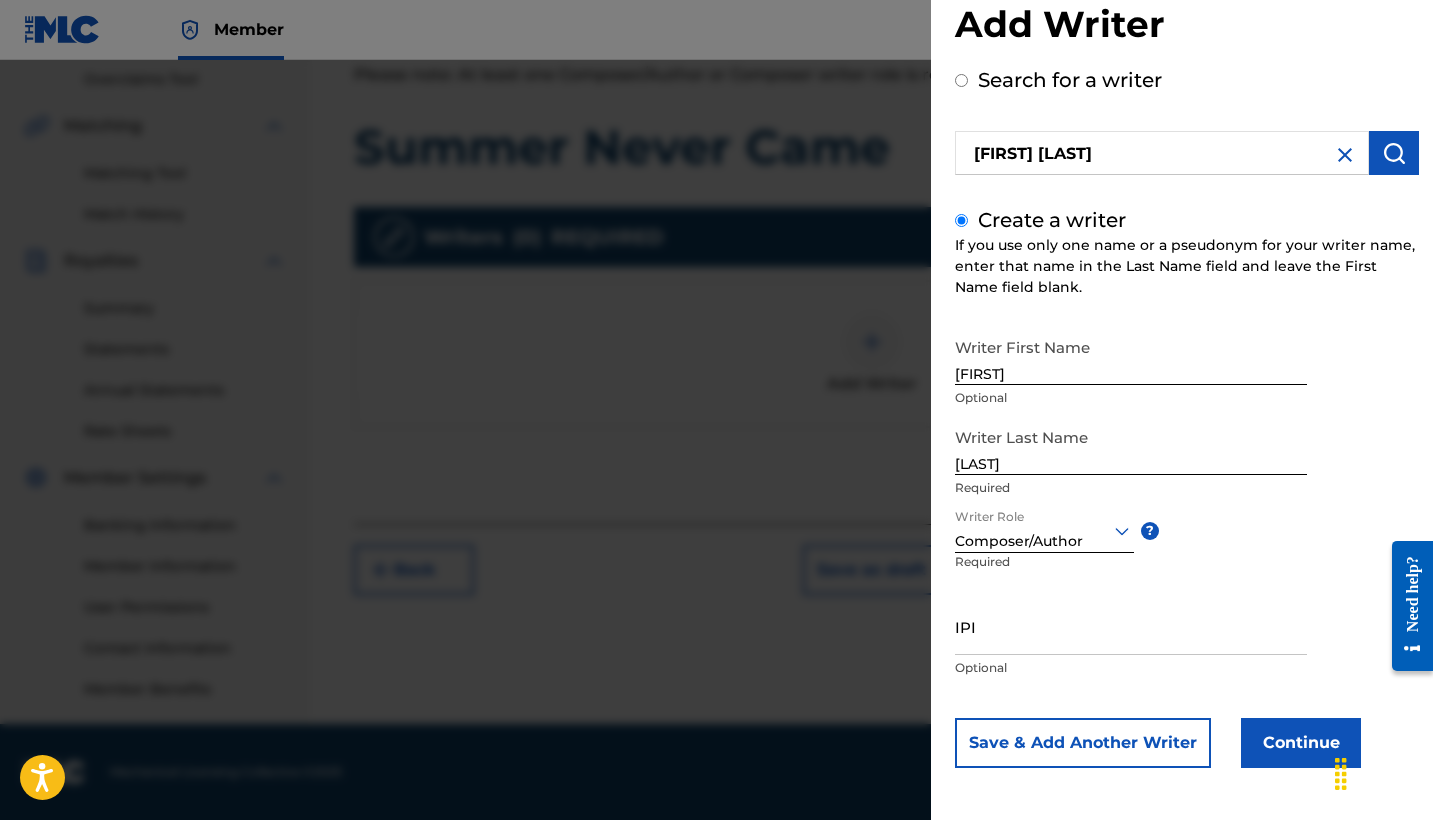 click on "Continue" at bounding box center [1301, 743] 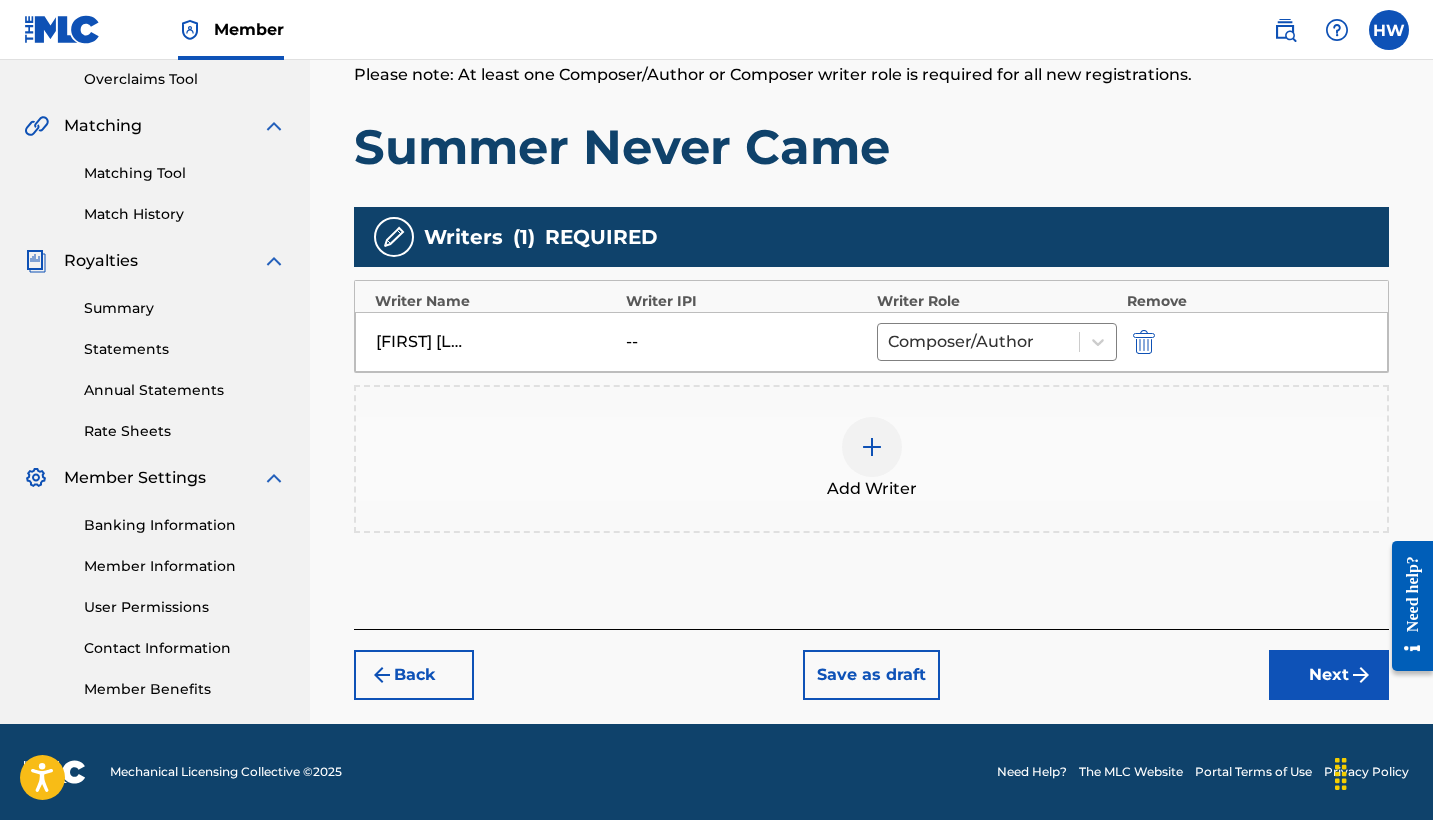 click on "Next" at bounding box center [1329, 675] 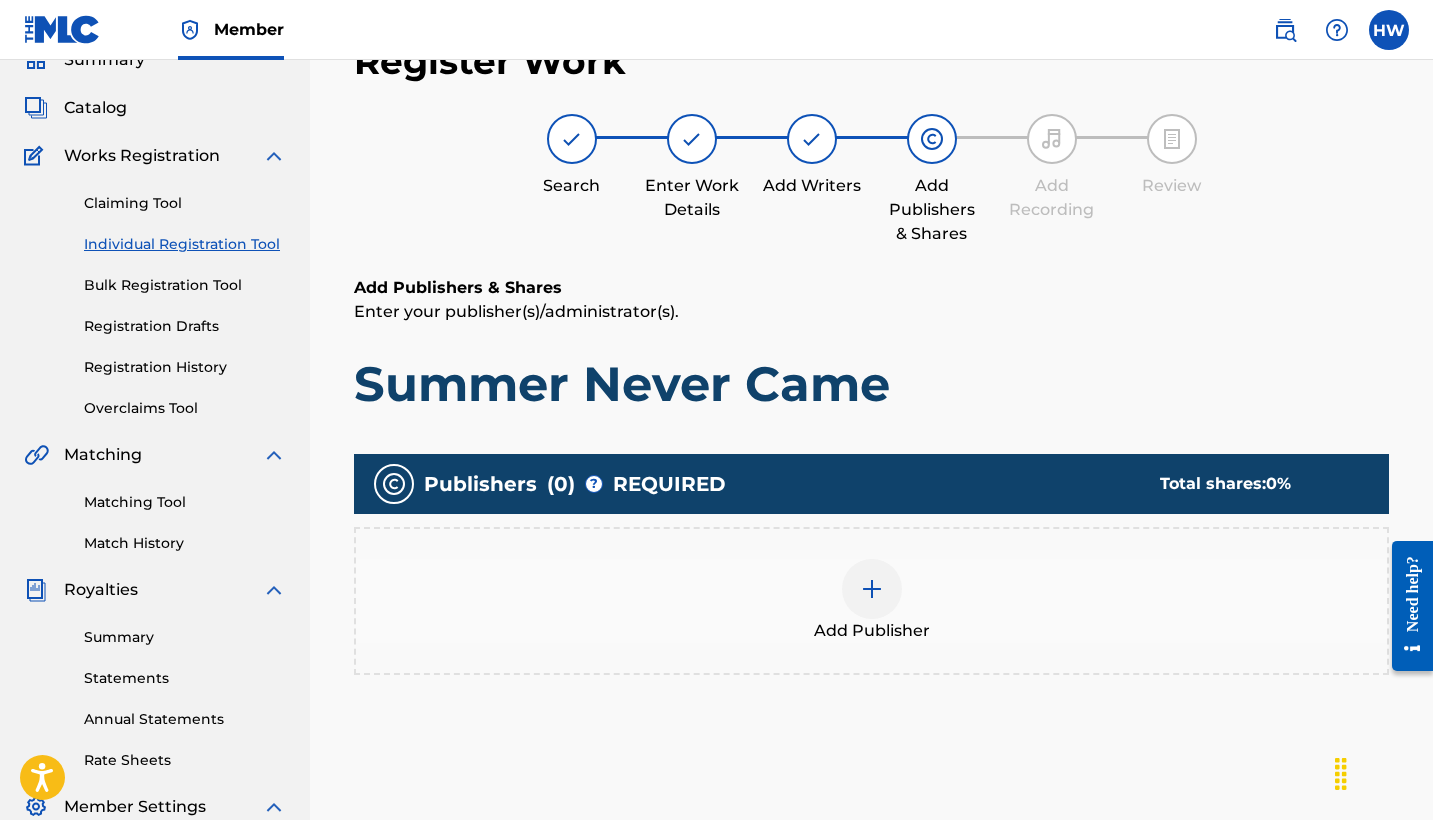 scroll, scrollTop: 90, scrollLeft: 0, axis: vertical 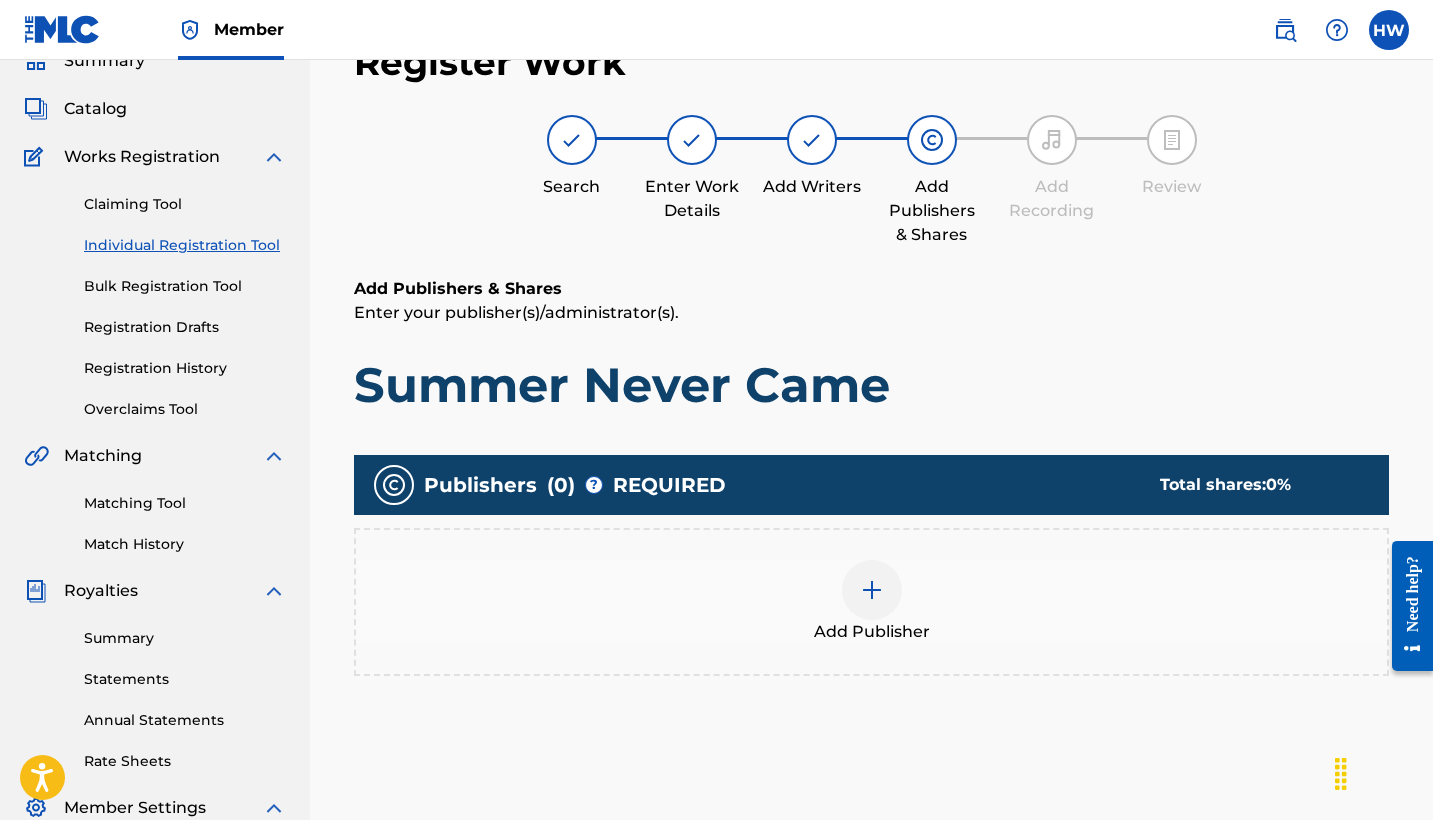 click at bounding box center (872, 590) 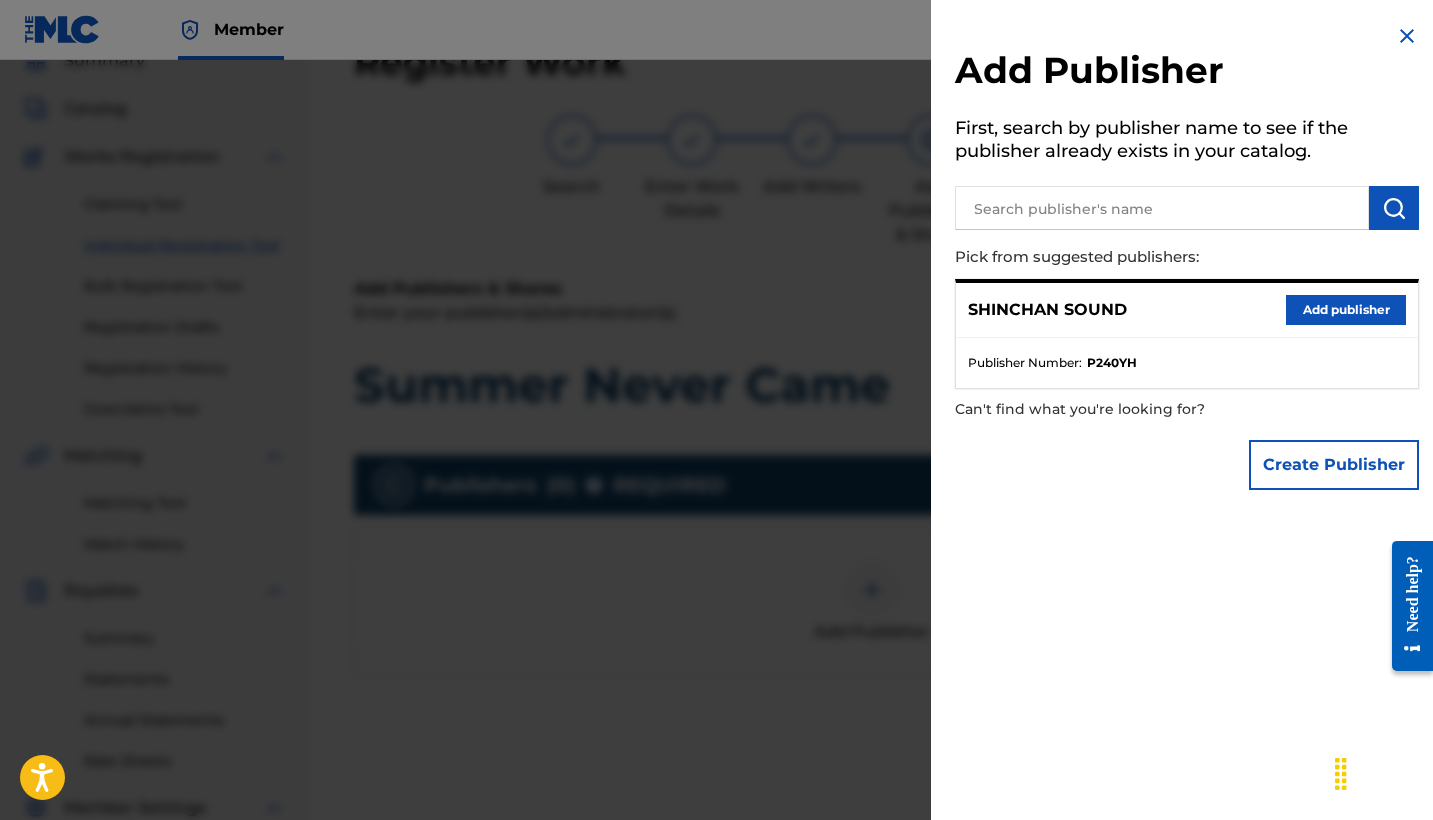 click on "Add publisher" at bounding box center (1346, 310) 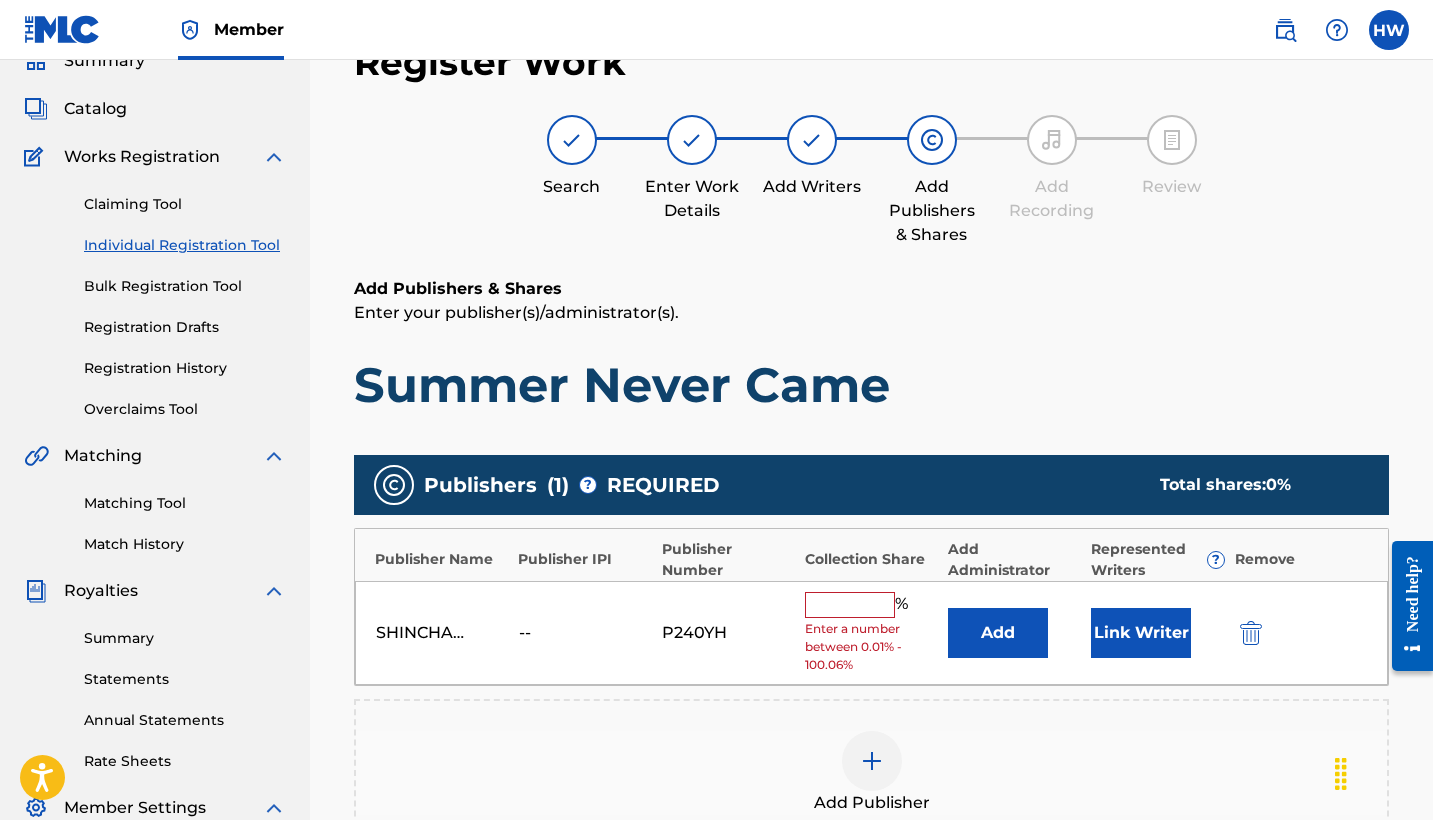 click at bounding box center (850, 605) 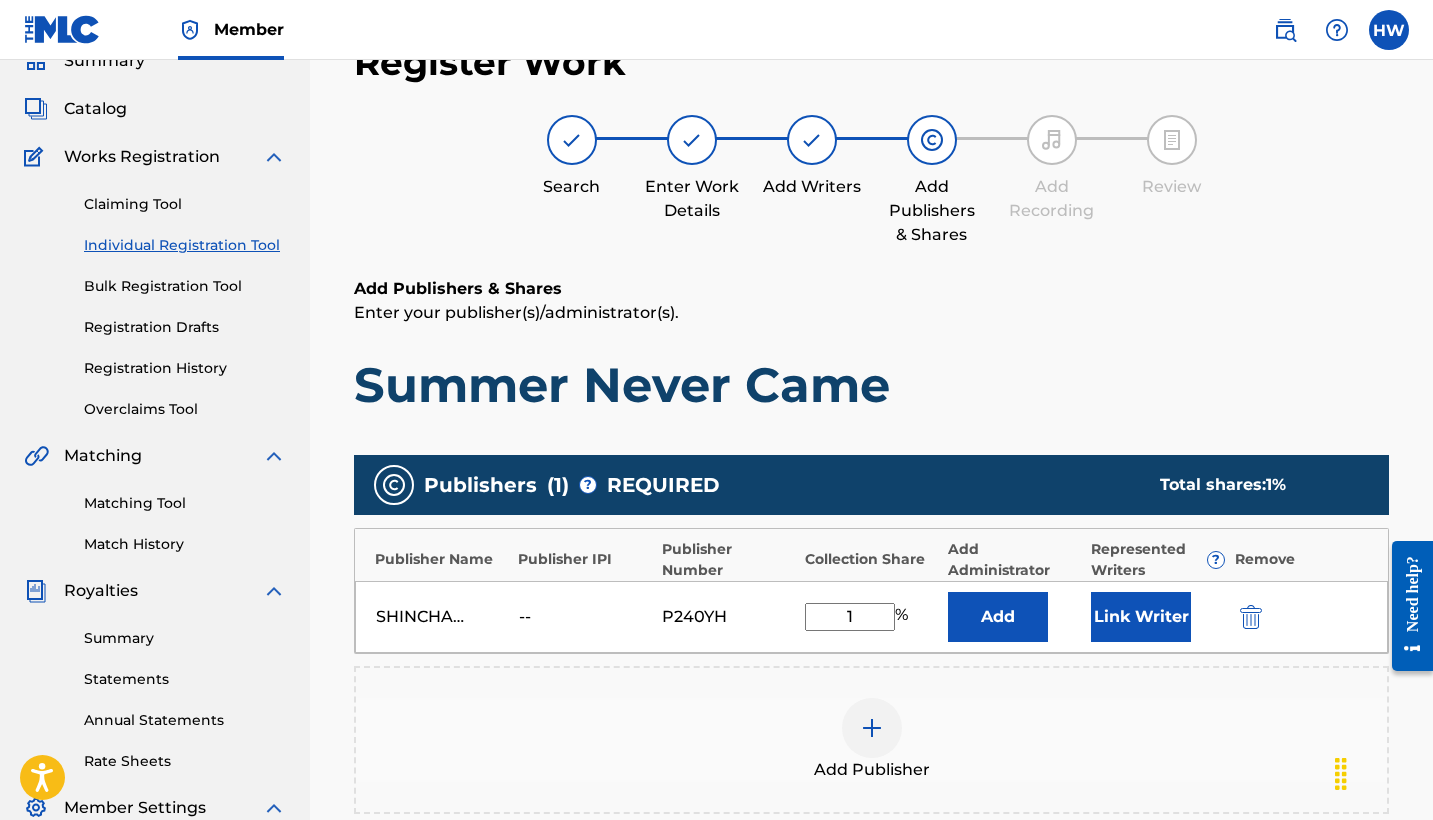 type 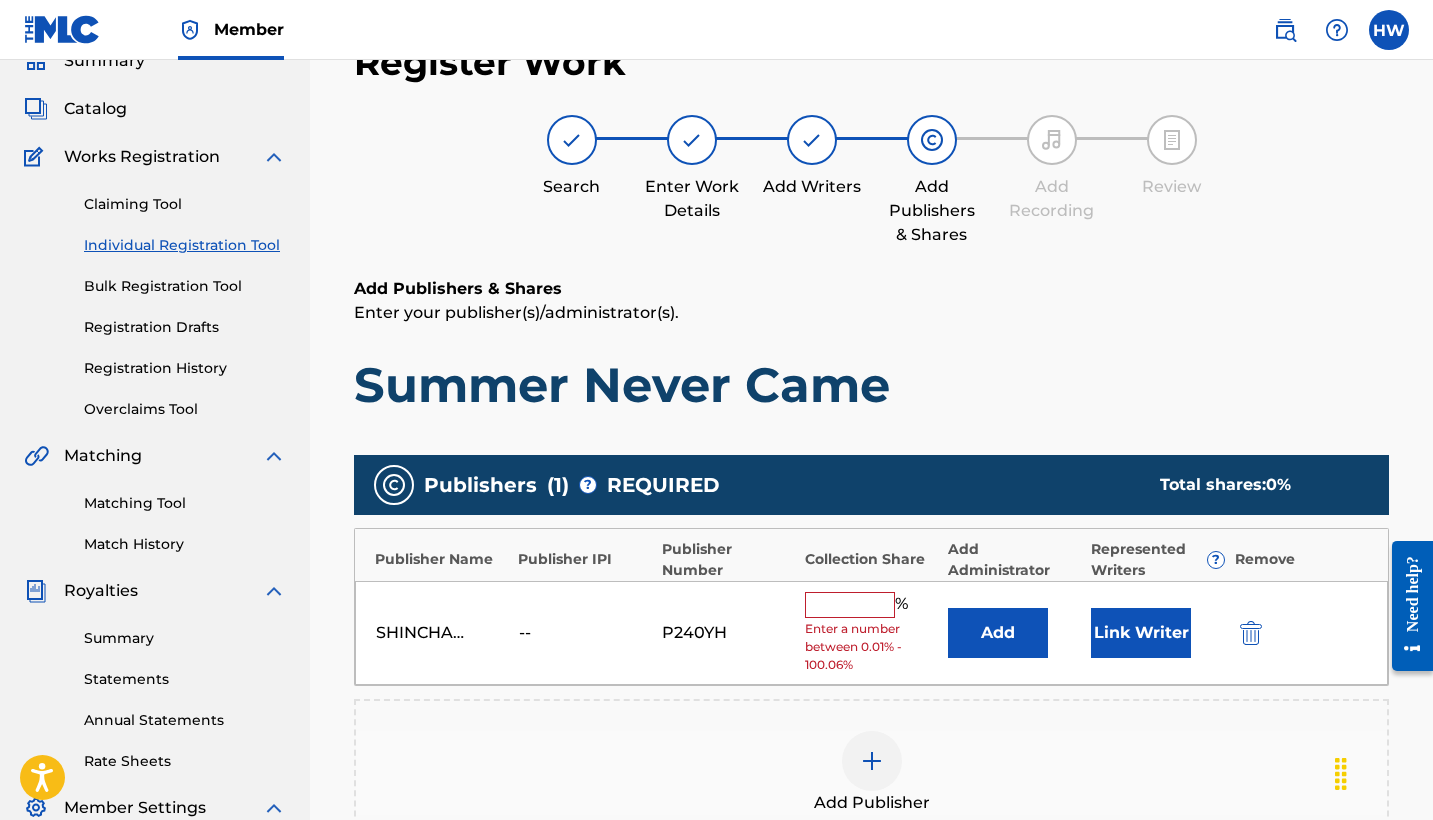 click on "Summer Never Came" at bounding box center (871, 385) 